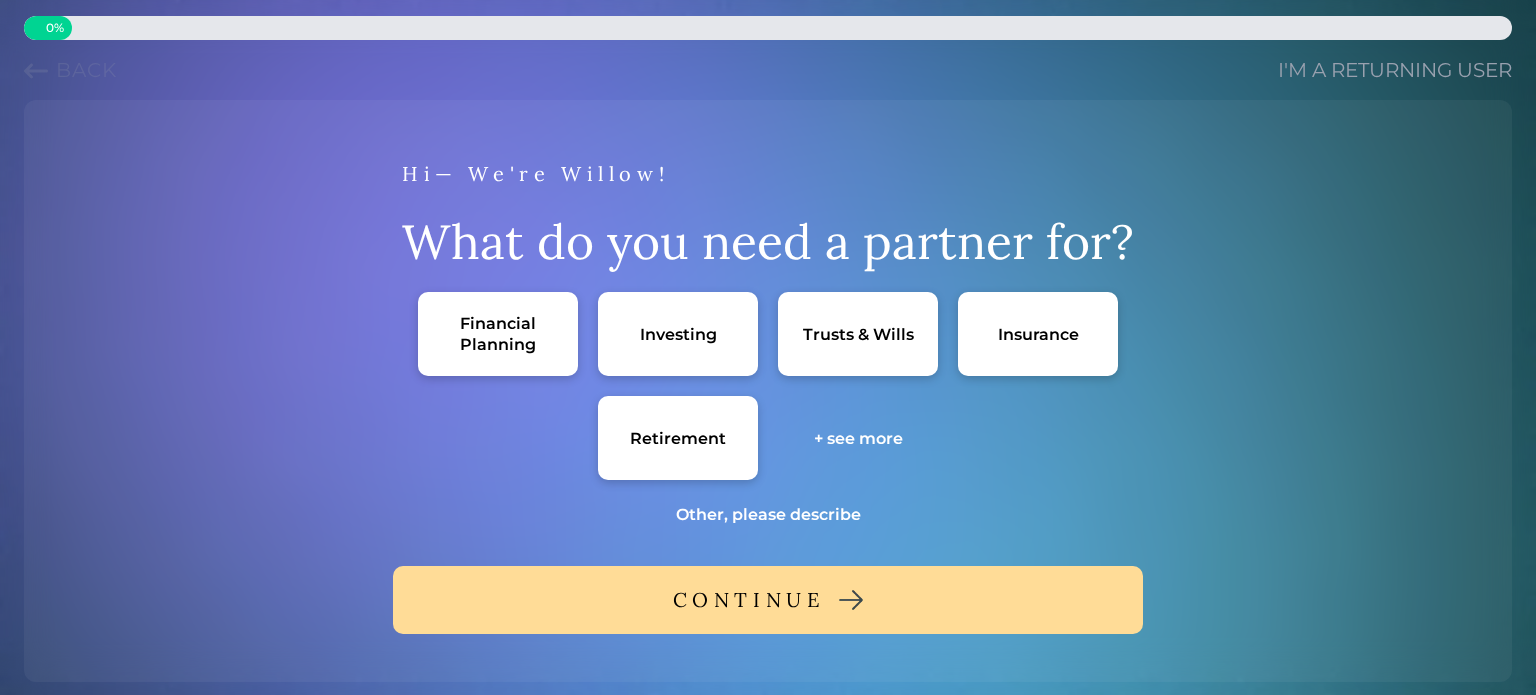 scroll, scrollTop: 0, scrollLeft: 0, axis: both 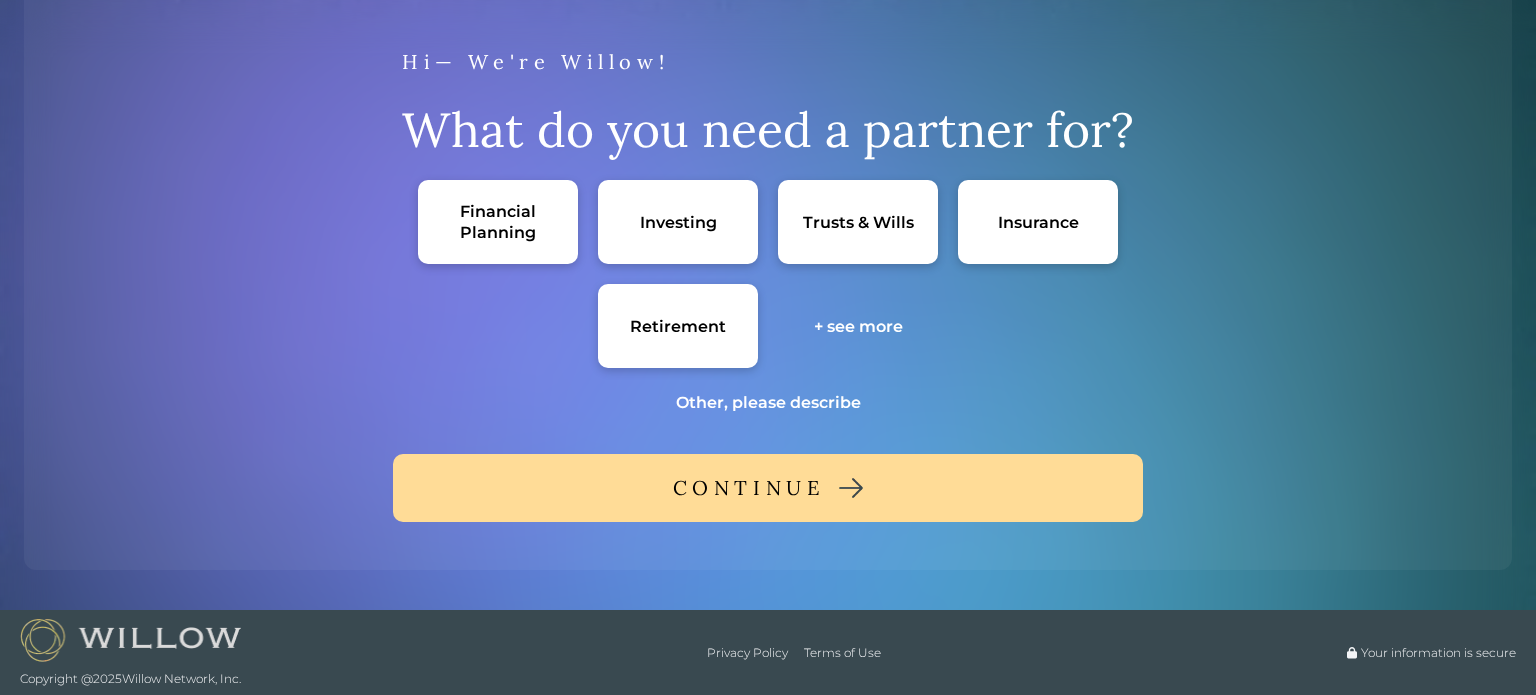 click on "+ see more" at bounding box center [858, 326] 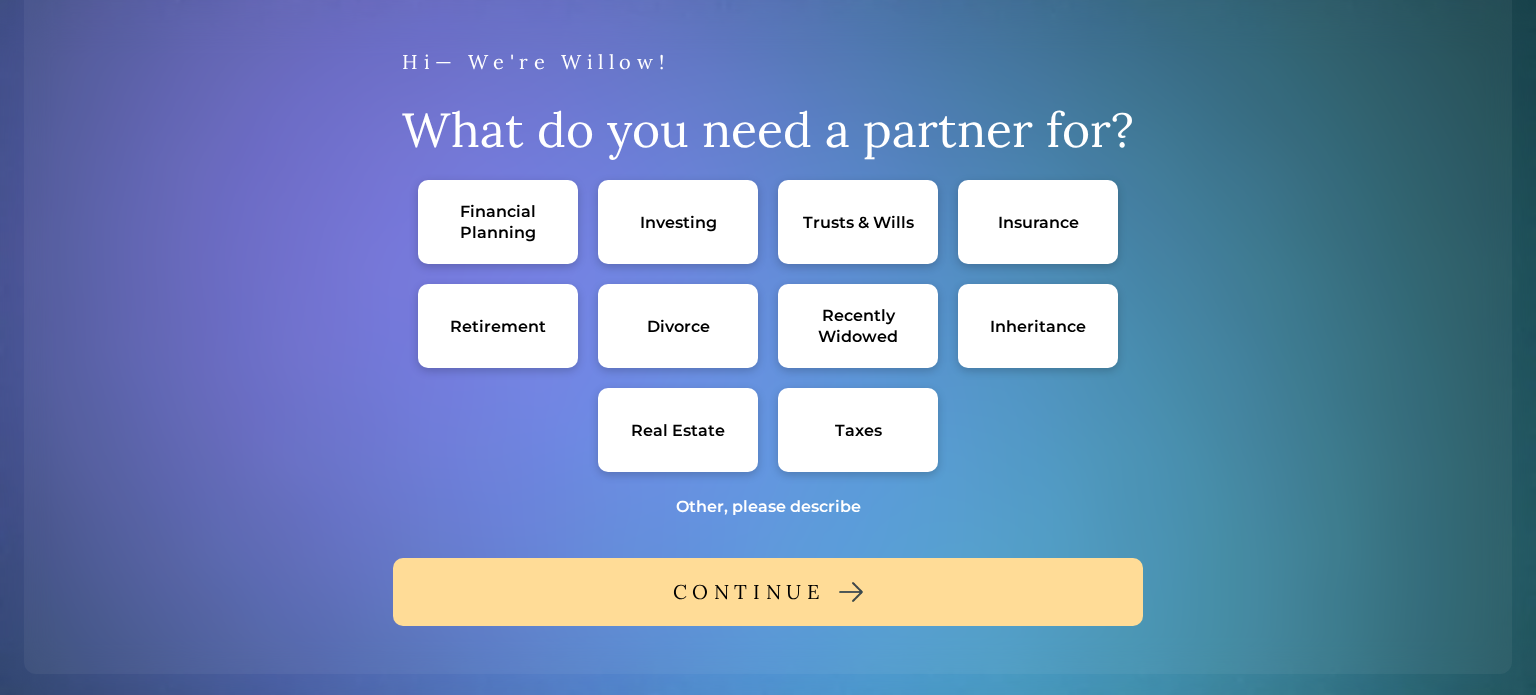 click on "Taxes" at bounding box center [858, 430] 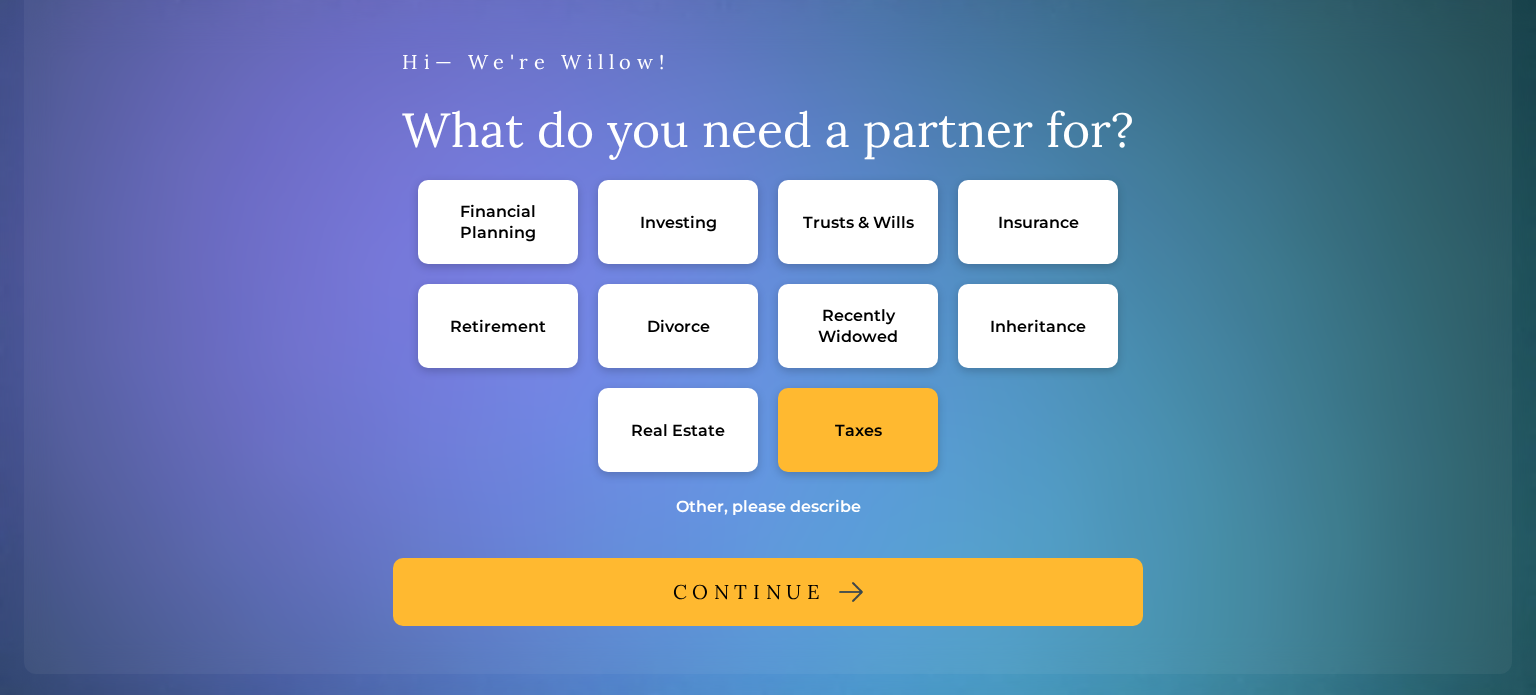 click on "Real Estate" at bounding box center [678, 430] 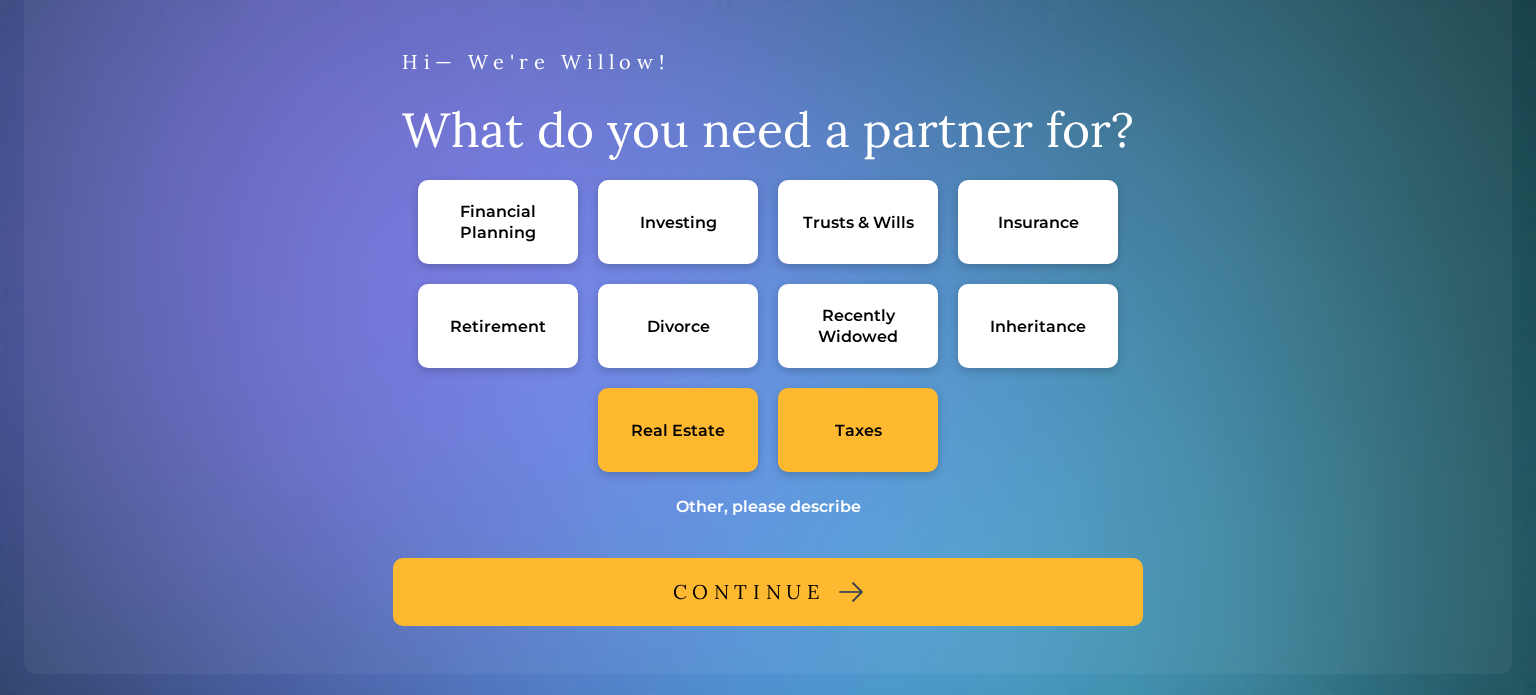 click on "Retirement" at bounding box center [498, 326] 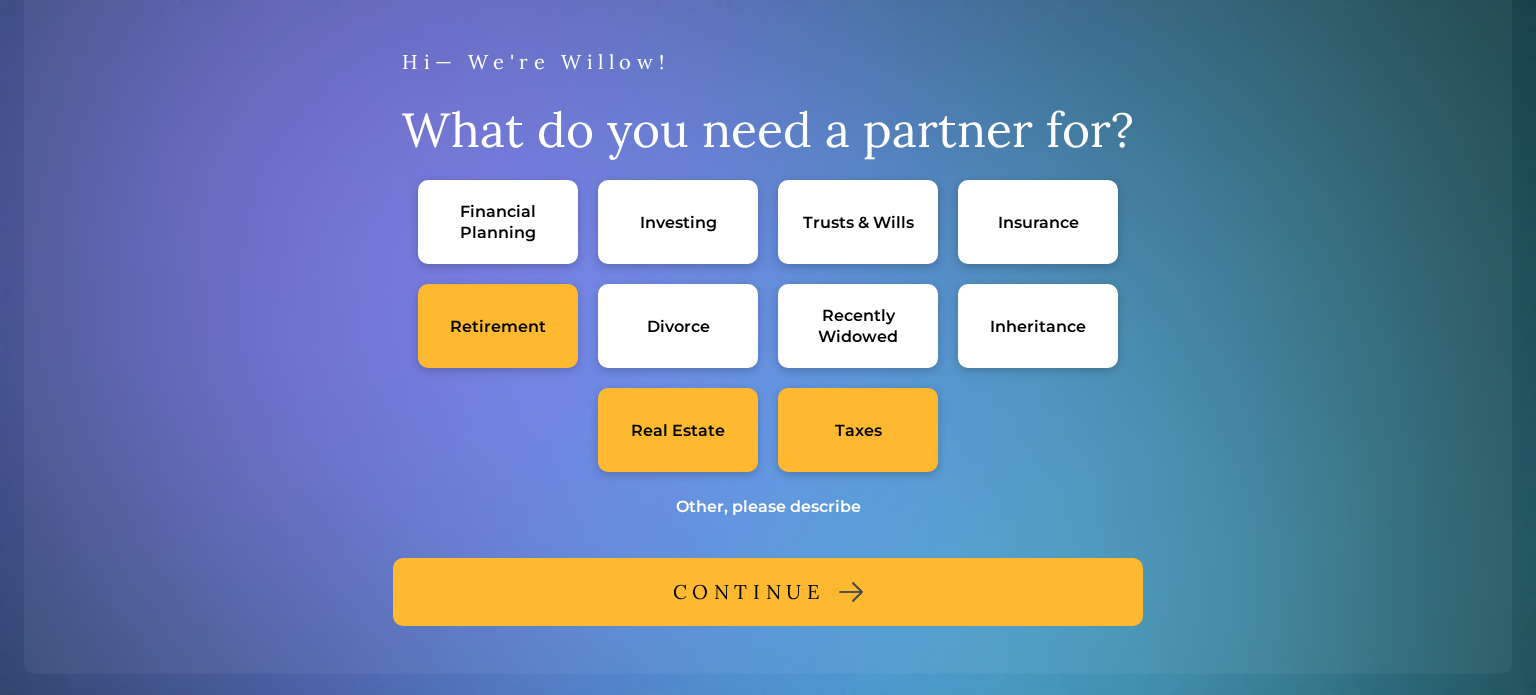 click on "Investing" at bounding box center [678, 222] 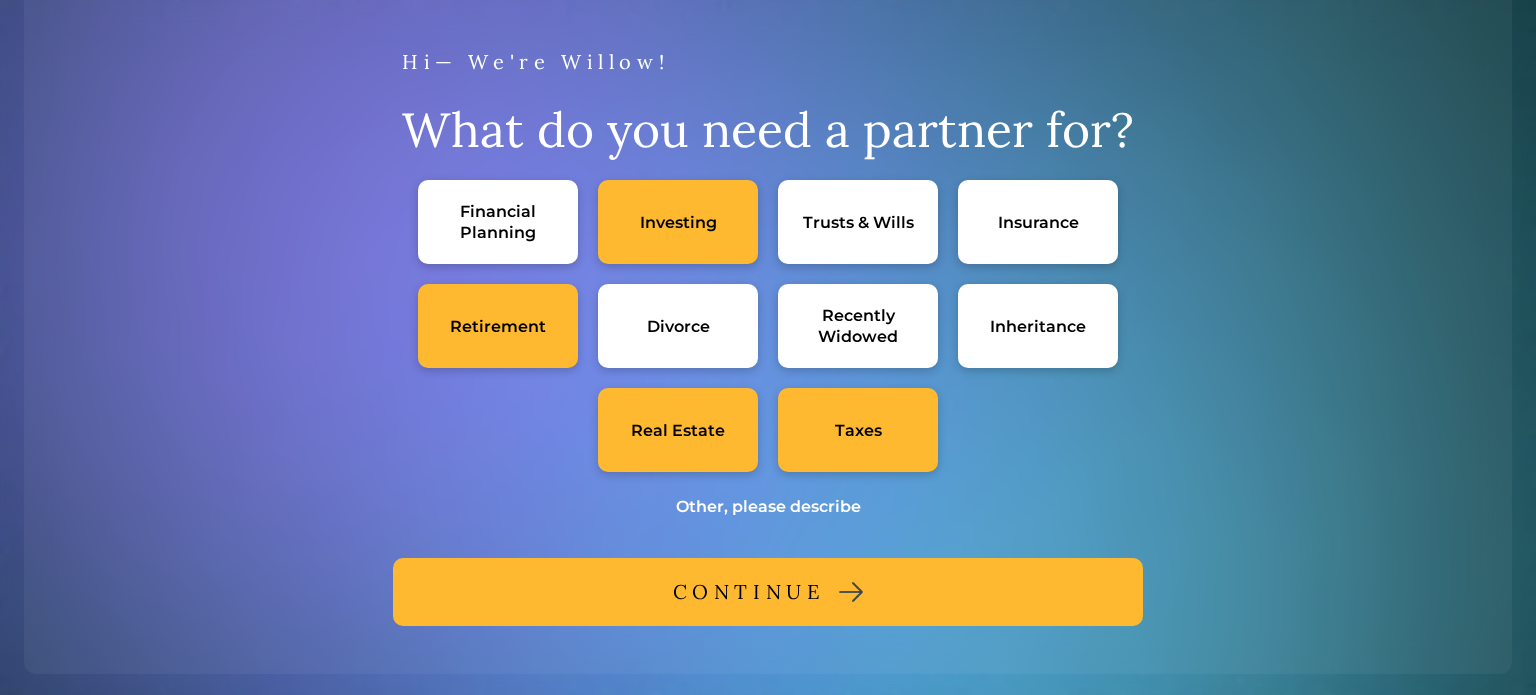 click on "Financial Planning" at bounding box center [498, 222] 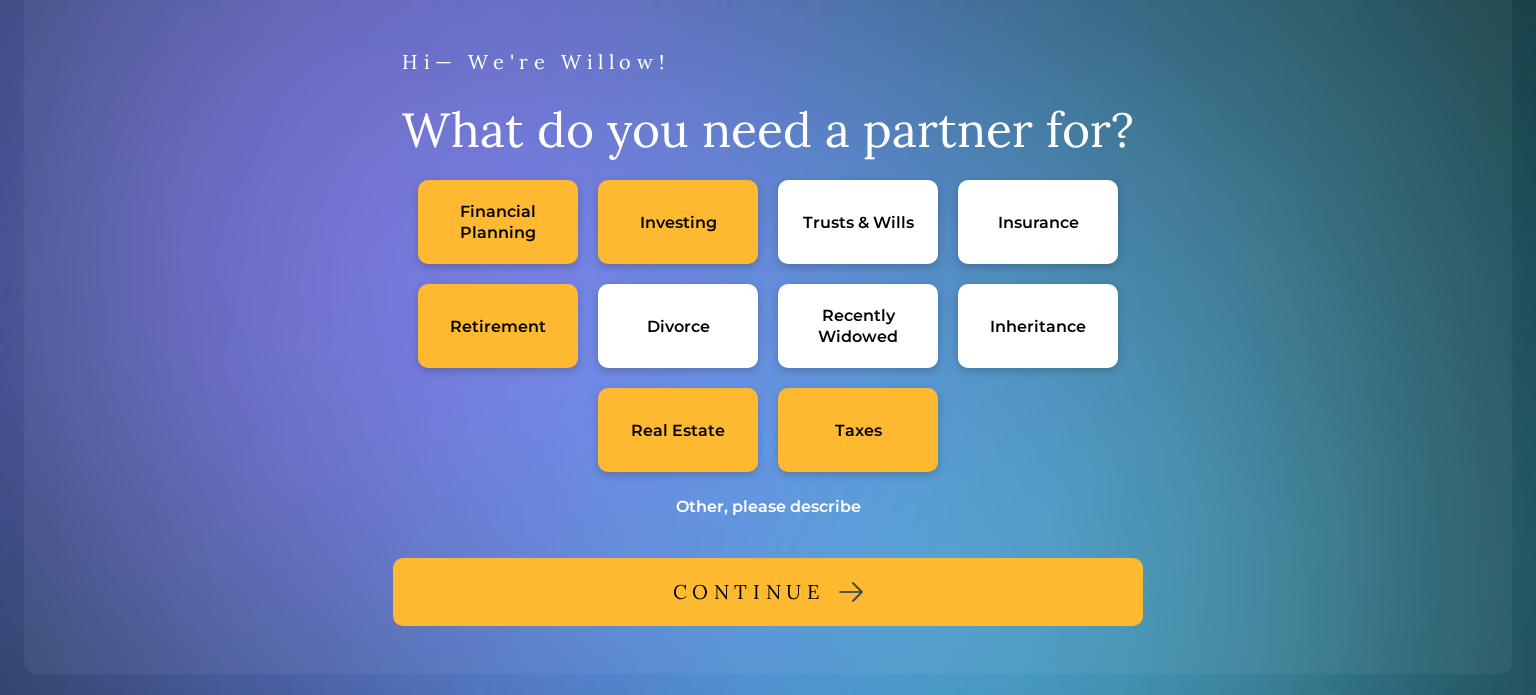 click on "CONTINUE" at bounding box center (768, 592) 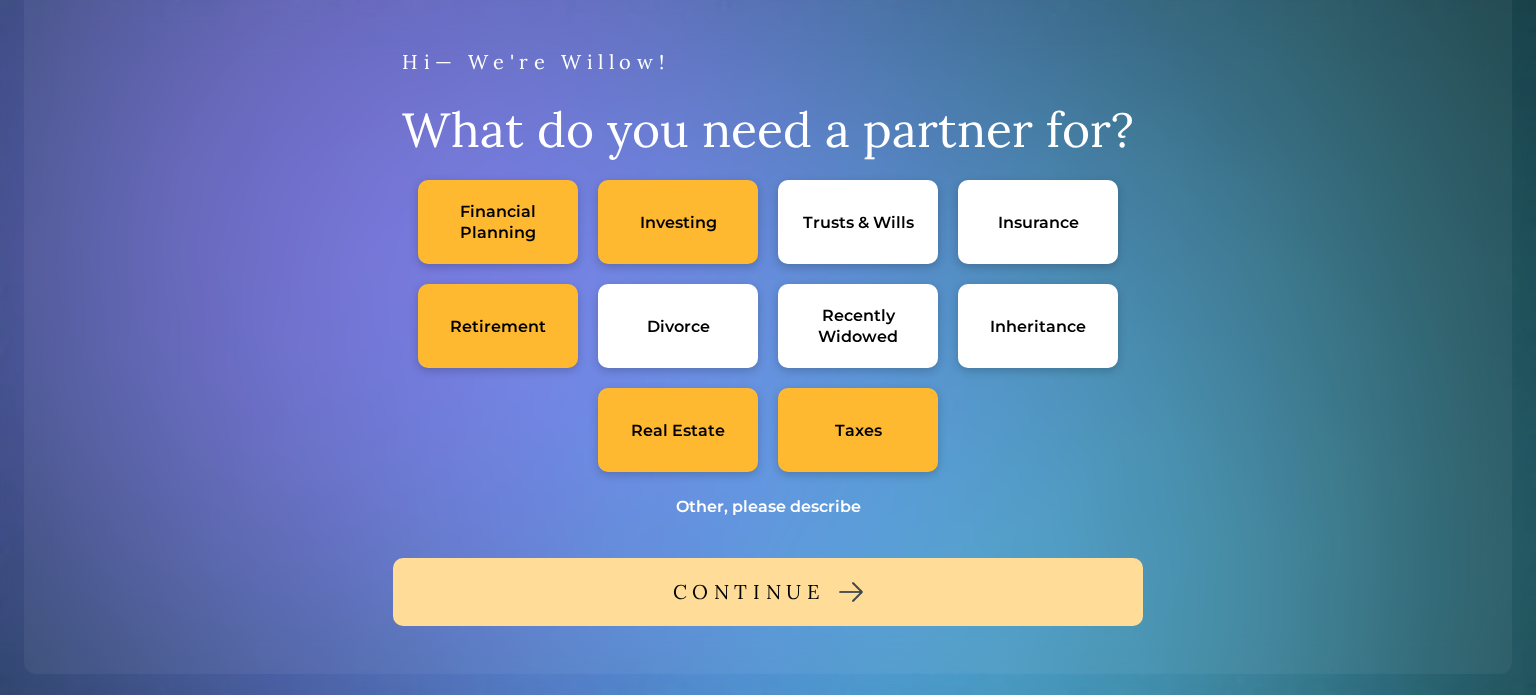 scroll, scrollTop: 0, scrollLeft: 0, axis: both 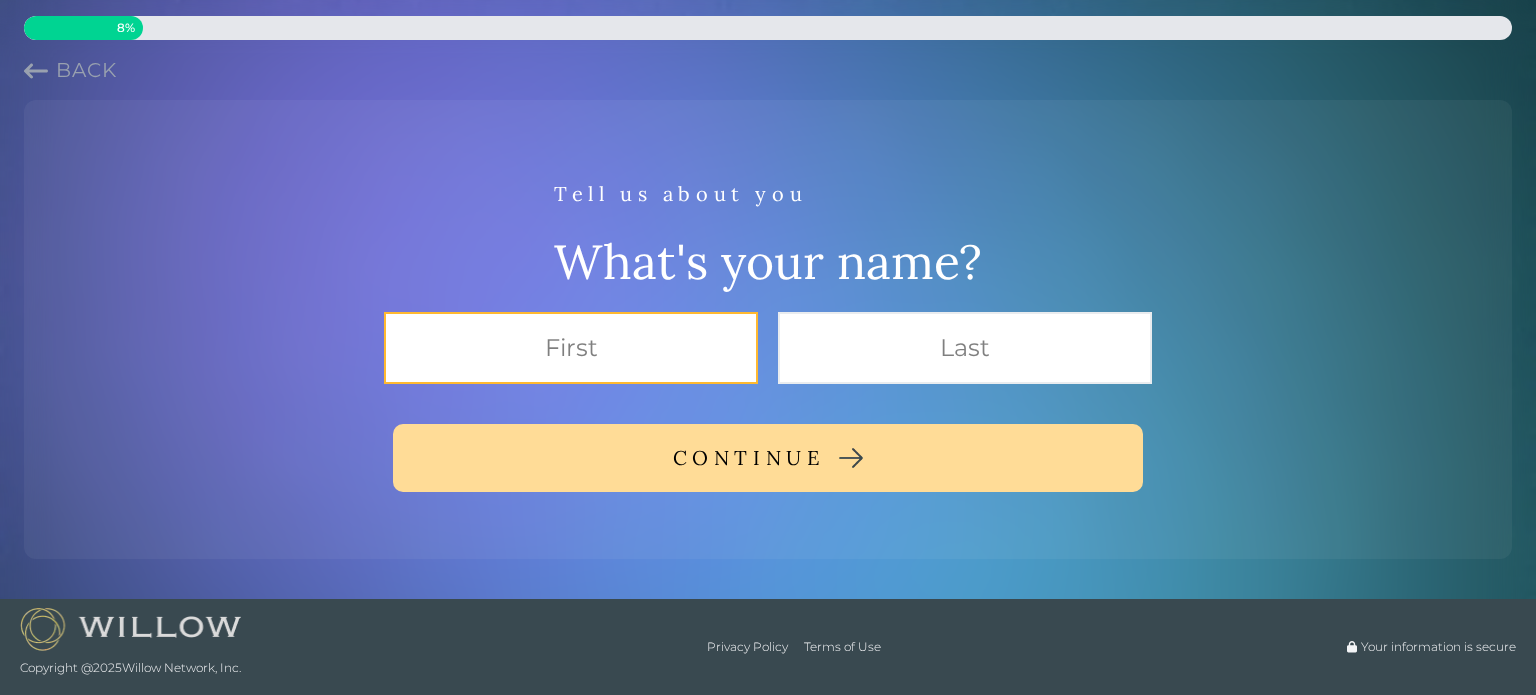 click at bounding box center [571, 348] 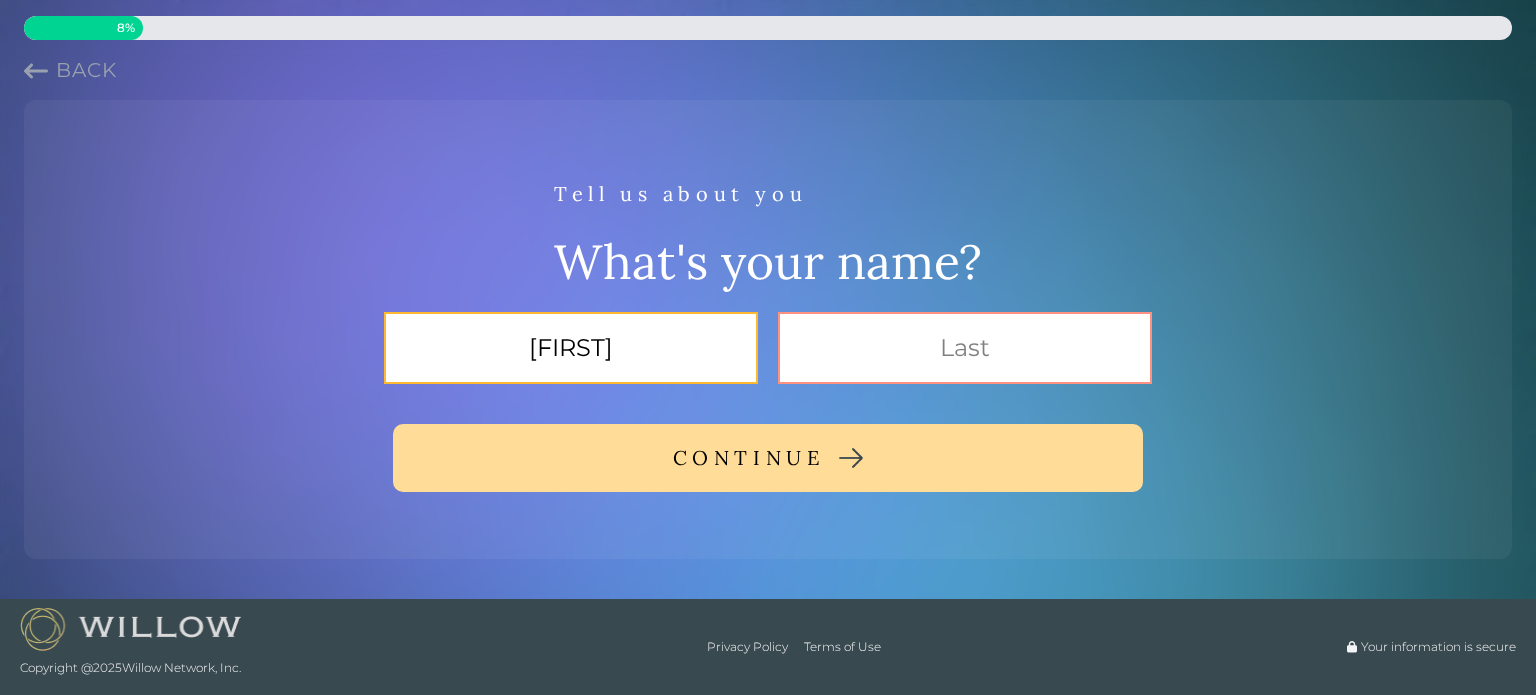 type on "[FIRST]" 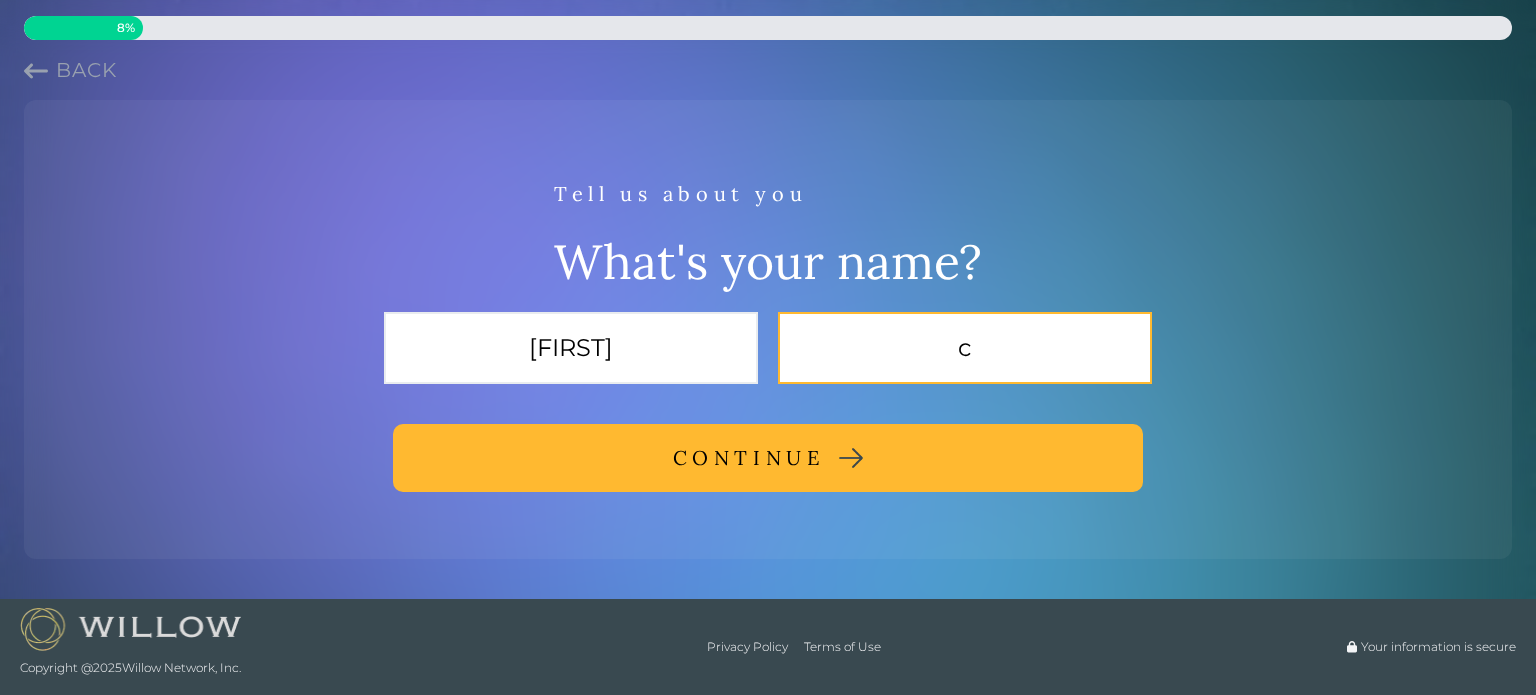 type on "c" 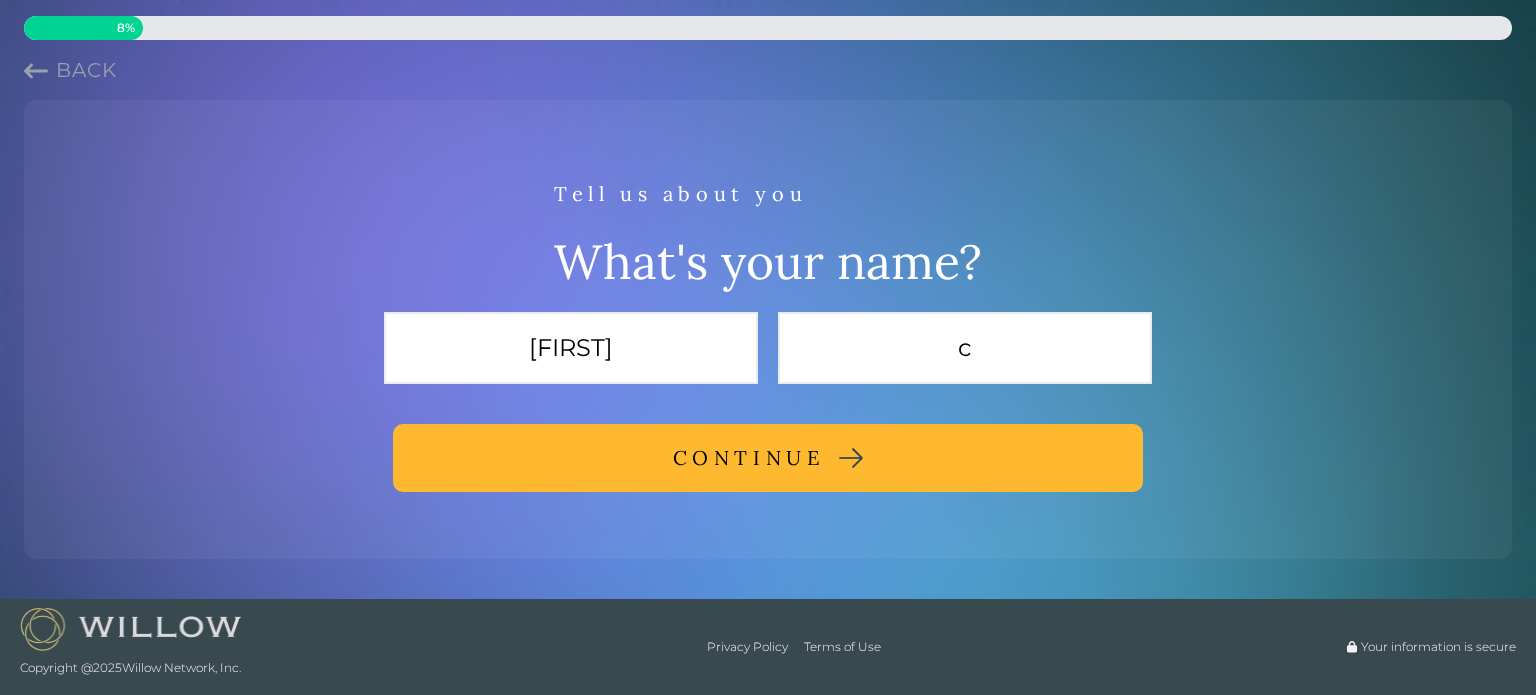 click on "CONTINUE" at bounding box center (768, 458) 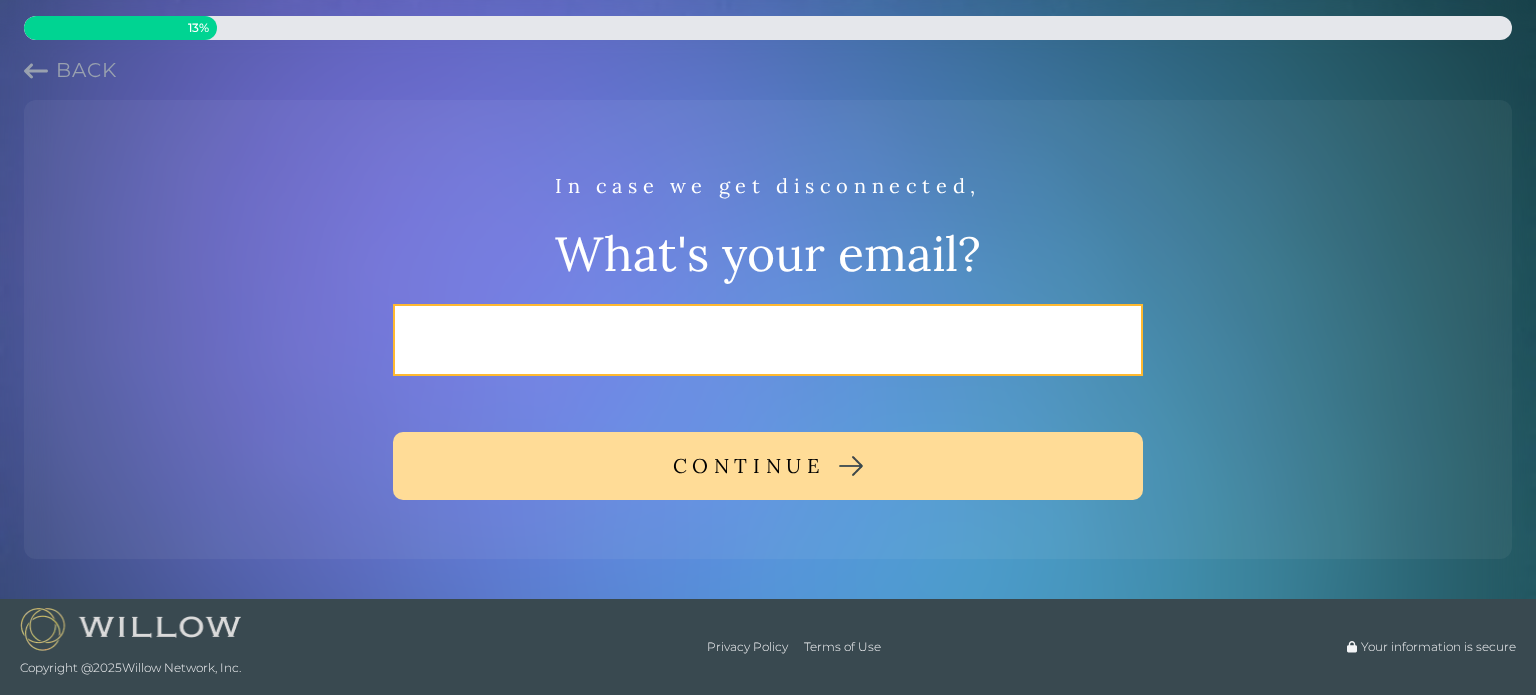 click at bounding box center (768, 340) 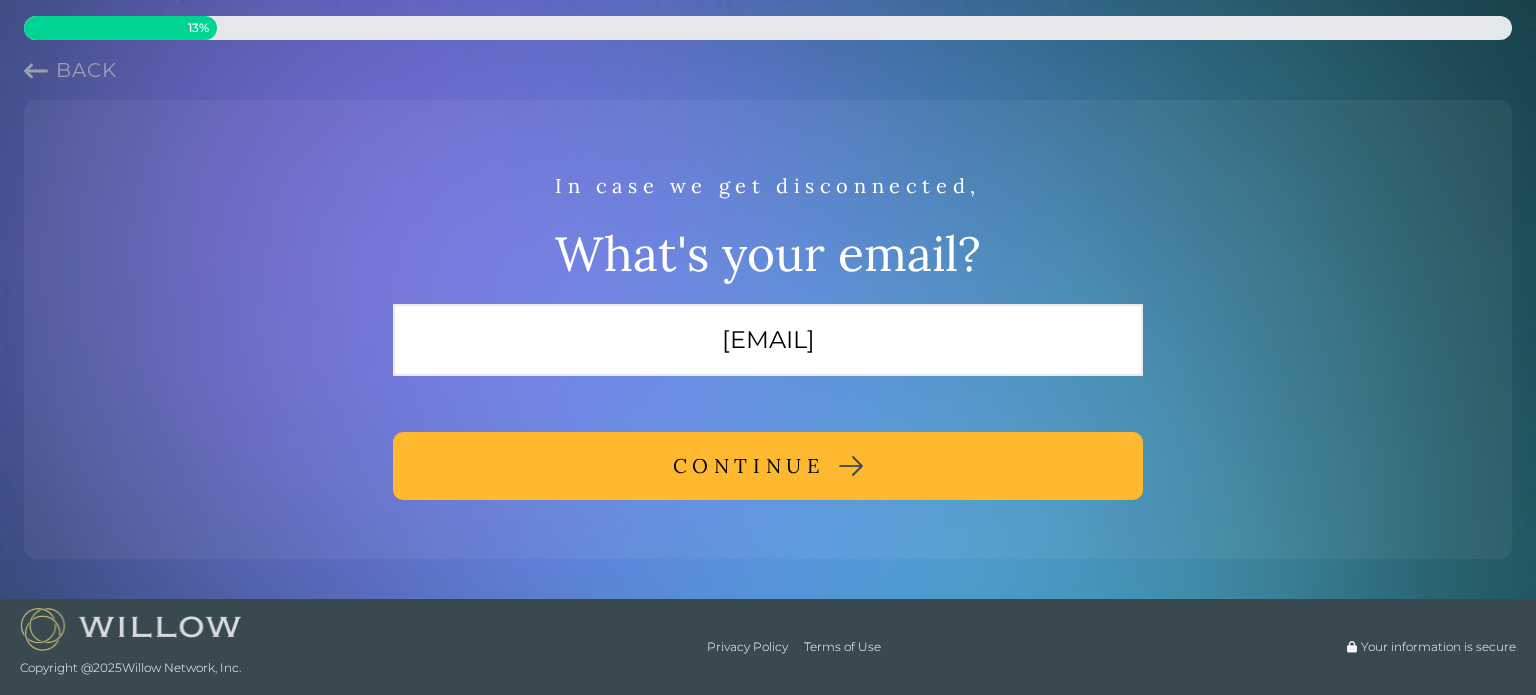 click on "CONTINUE" at bounding box center (768, 466) 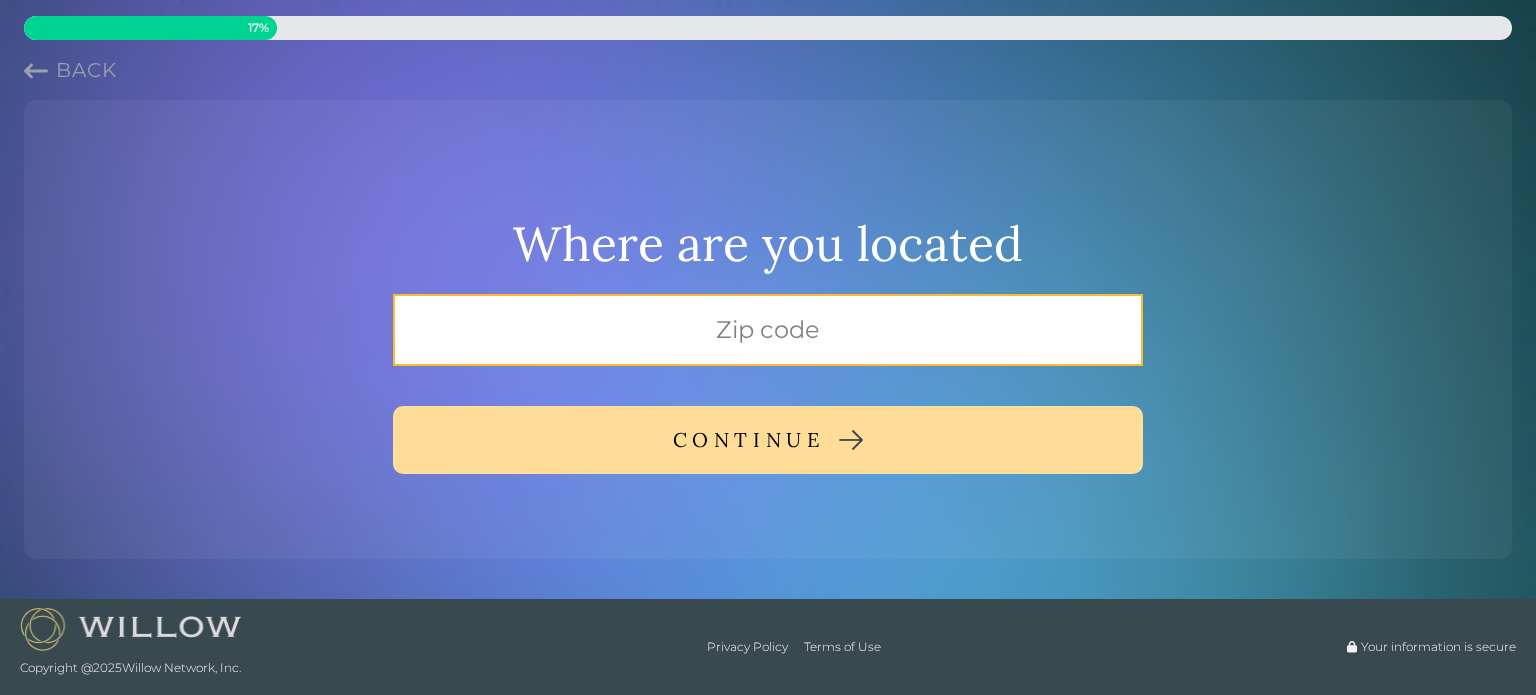 click at bounding box center (768, 330) 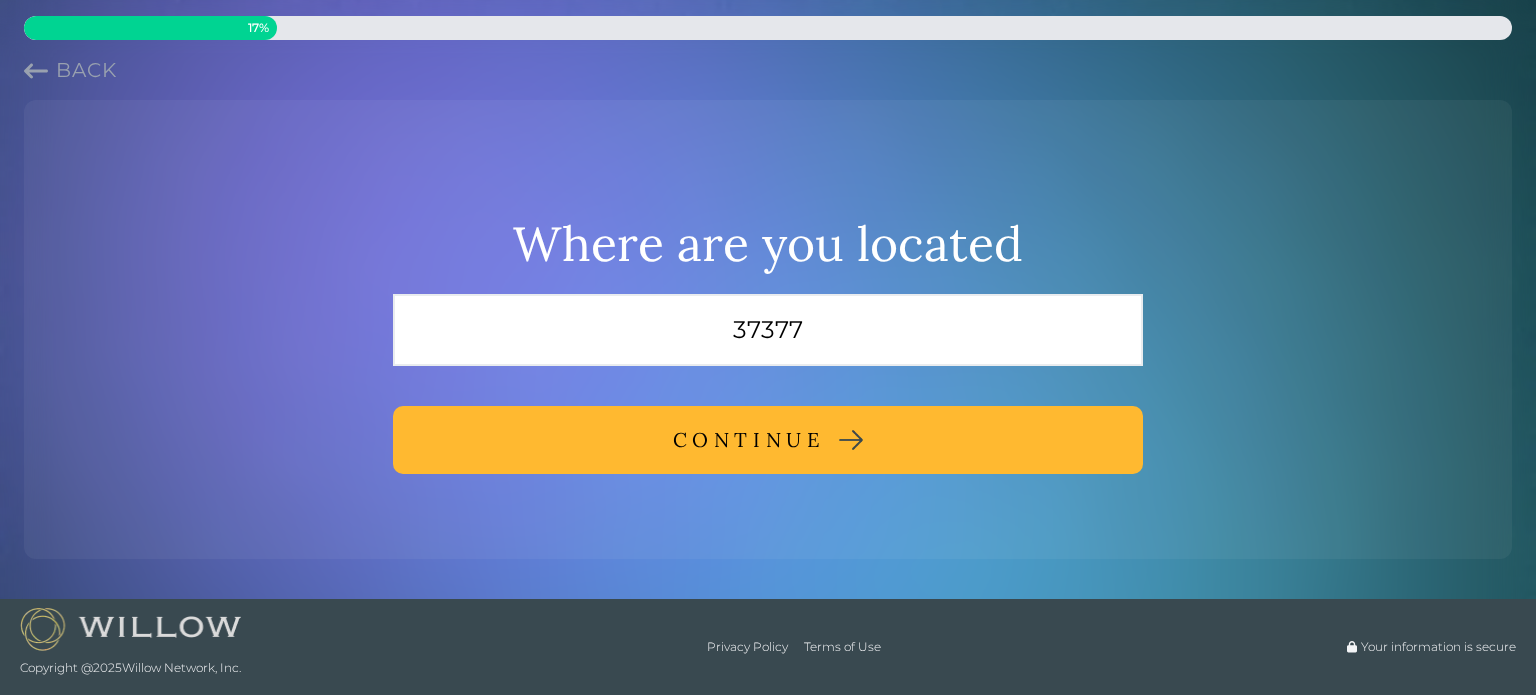 click on "CONTINUE" at bounding box center (768, 440) 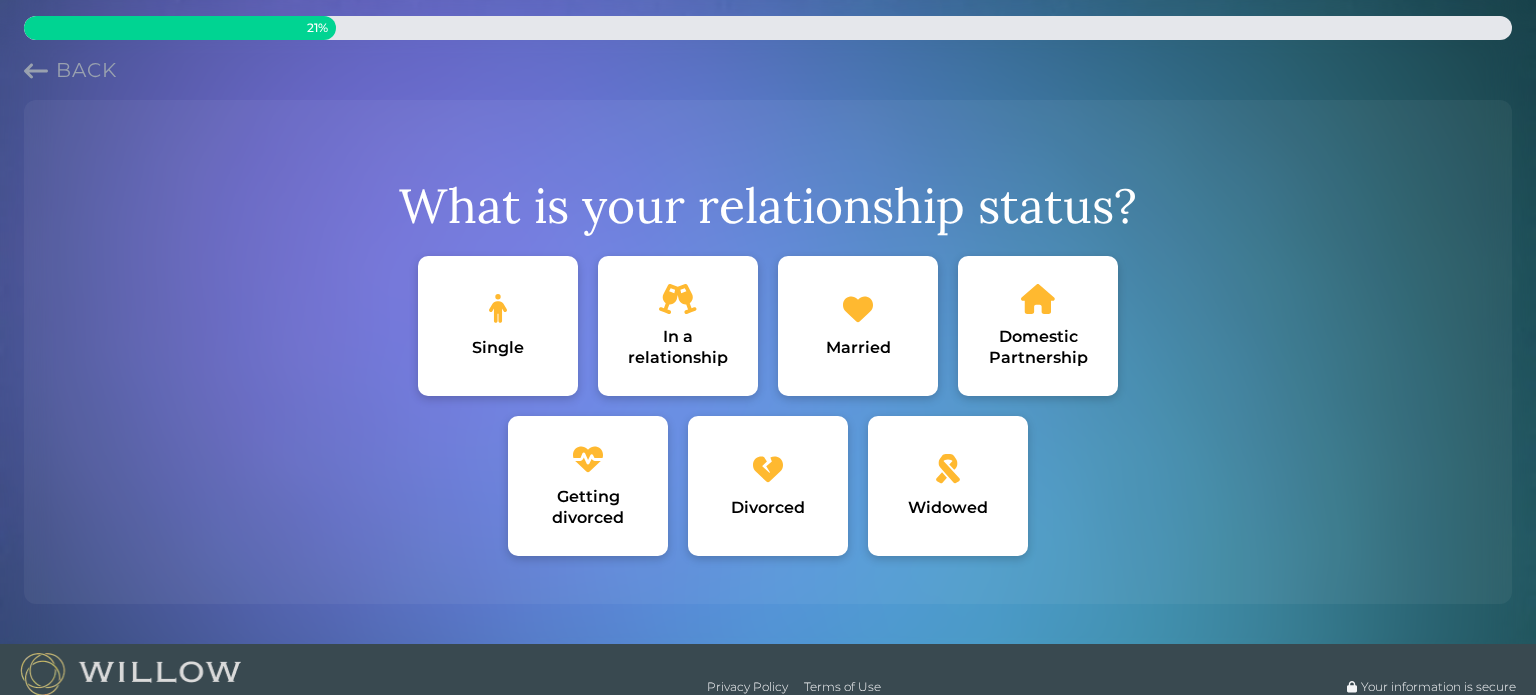 click 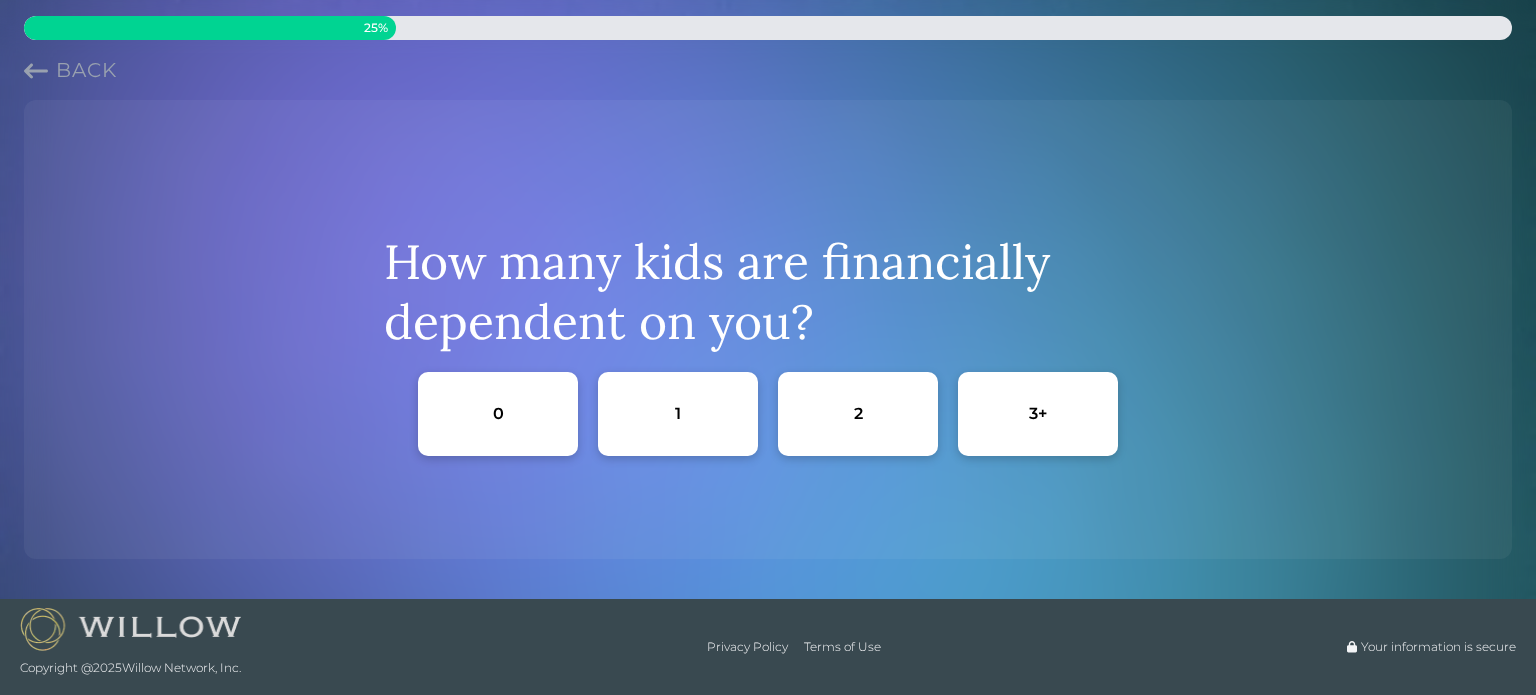 click on "3+" at bounding box center (1038, 414) 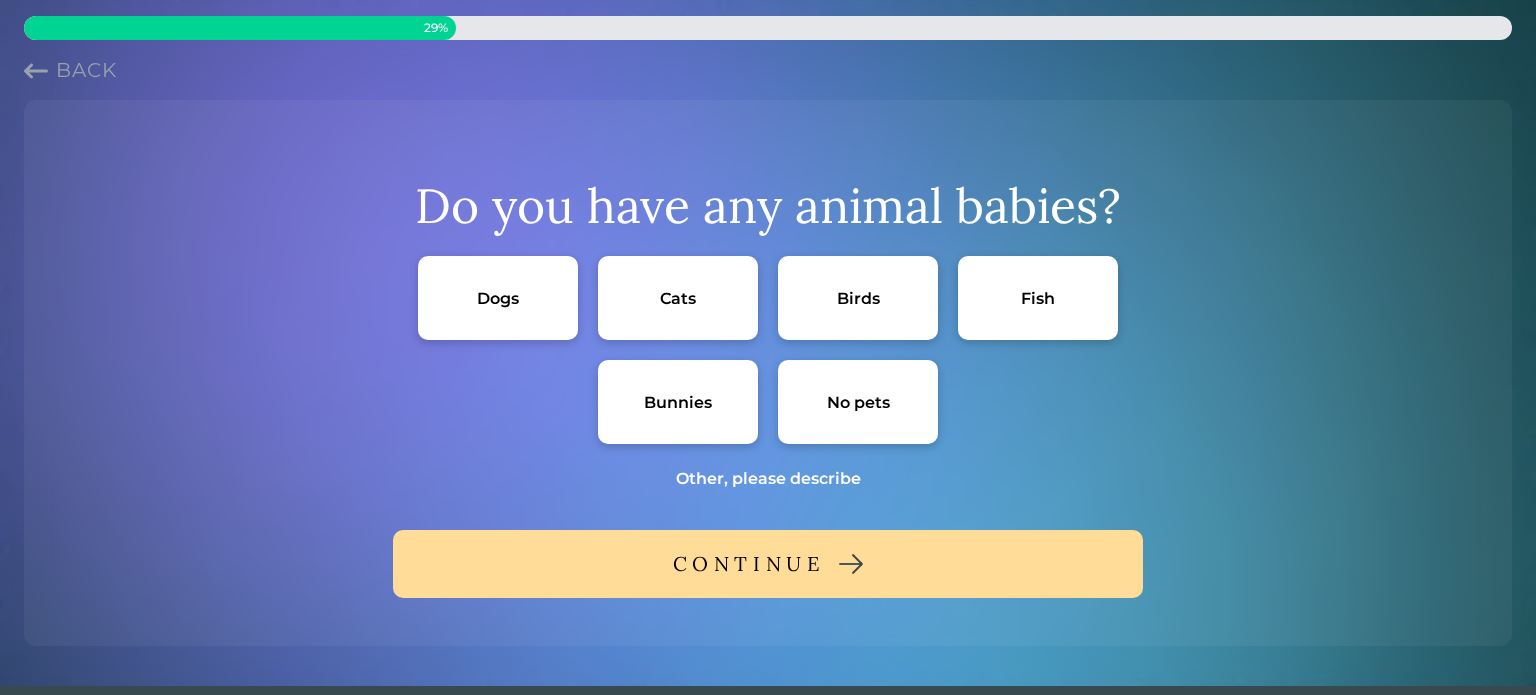 click on "Dogs" at bounding box center [498, 298] 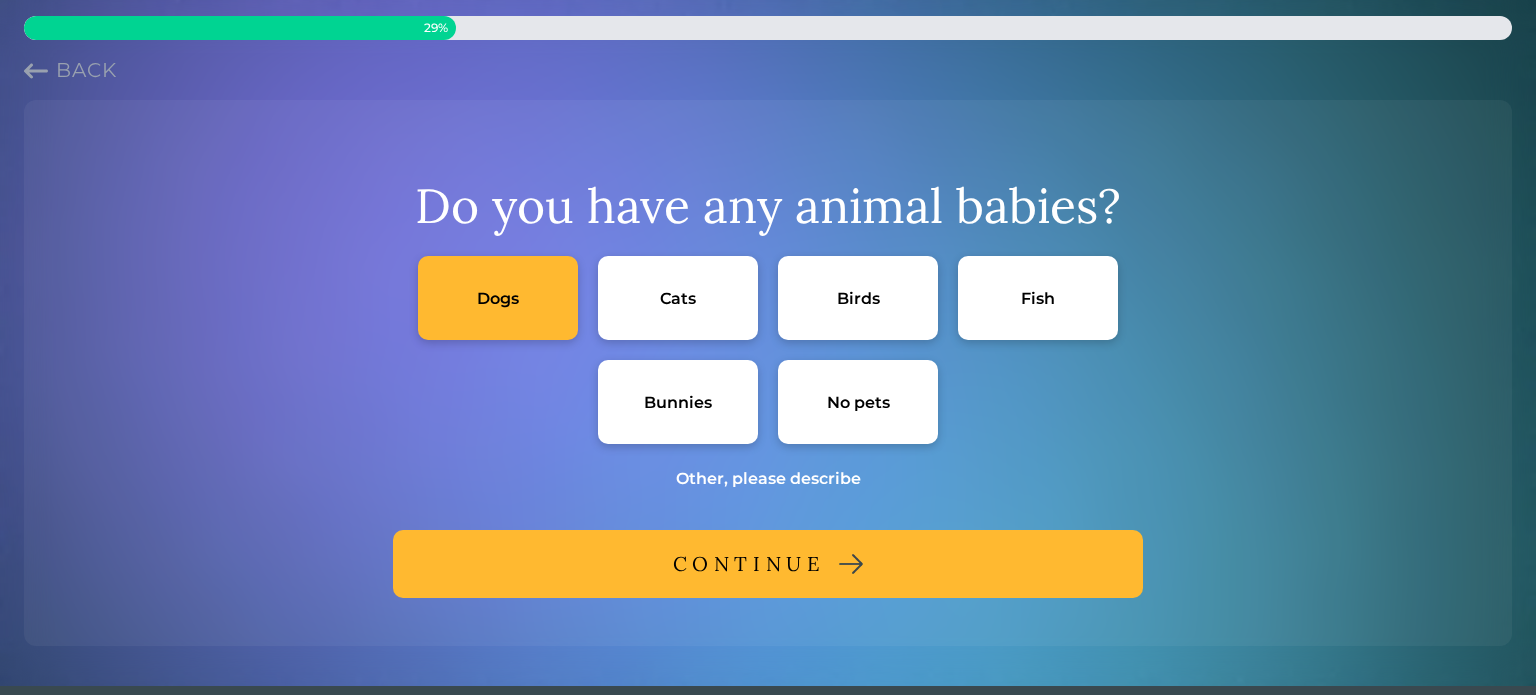 click on "CONTINUE" at bounding box center [768, 564] 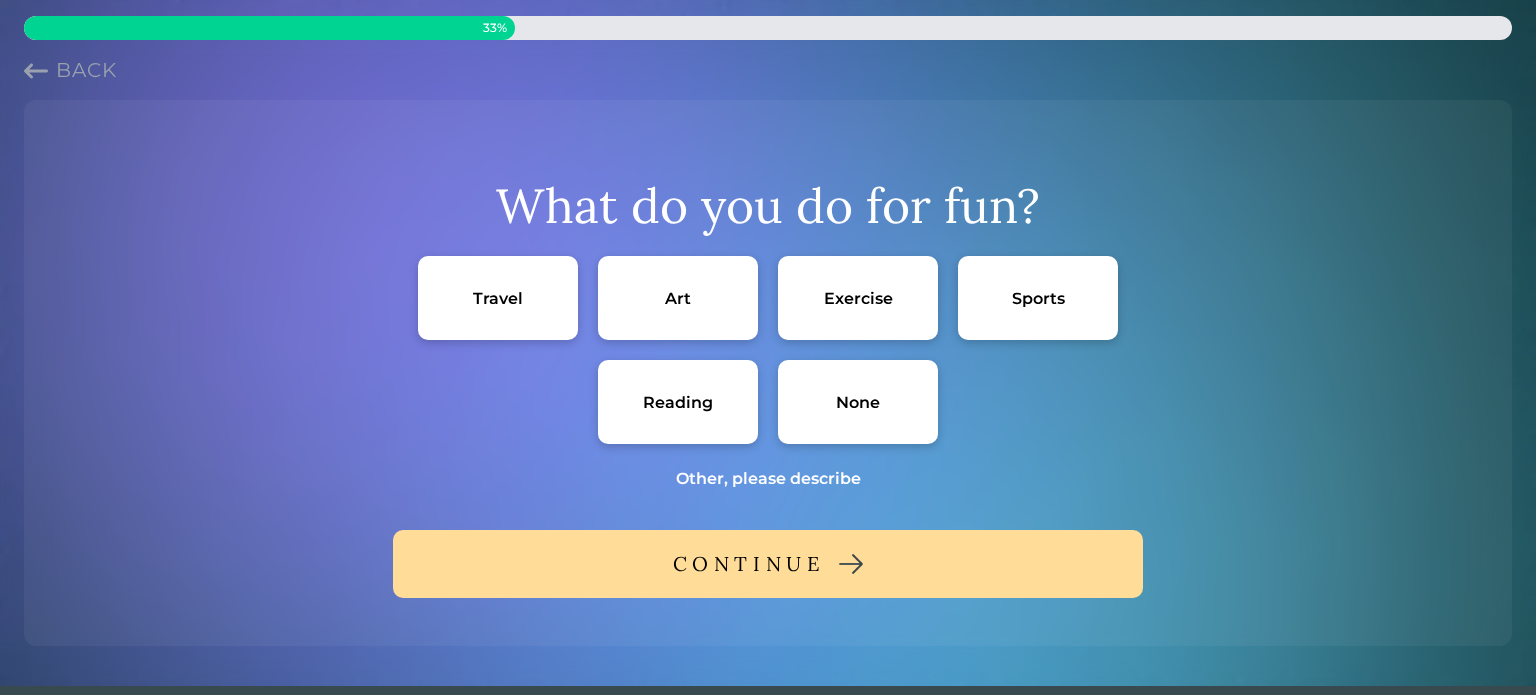 click on "Travel" at bounding box center [498, 298] 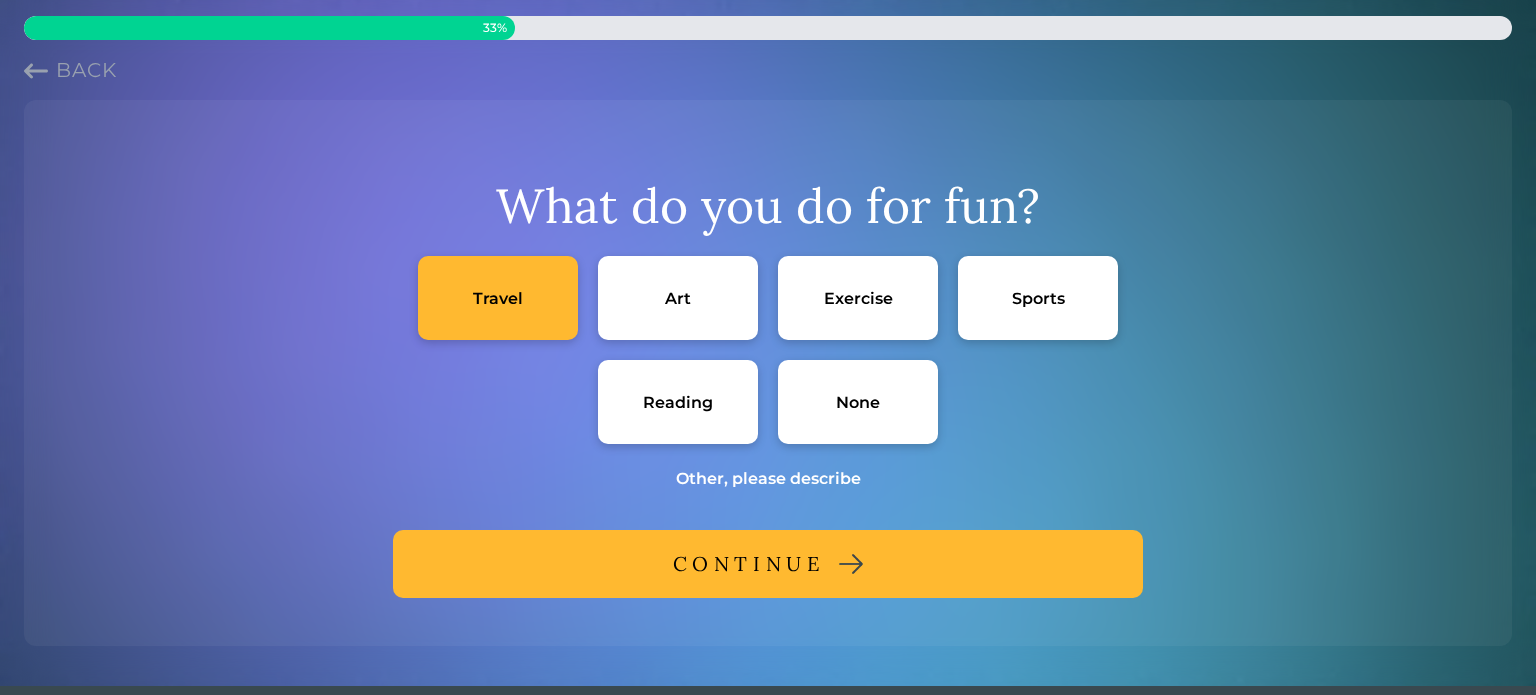 click on "Reading" at bounding box center (678, 402) 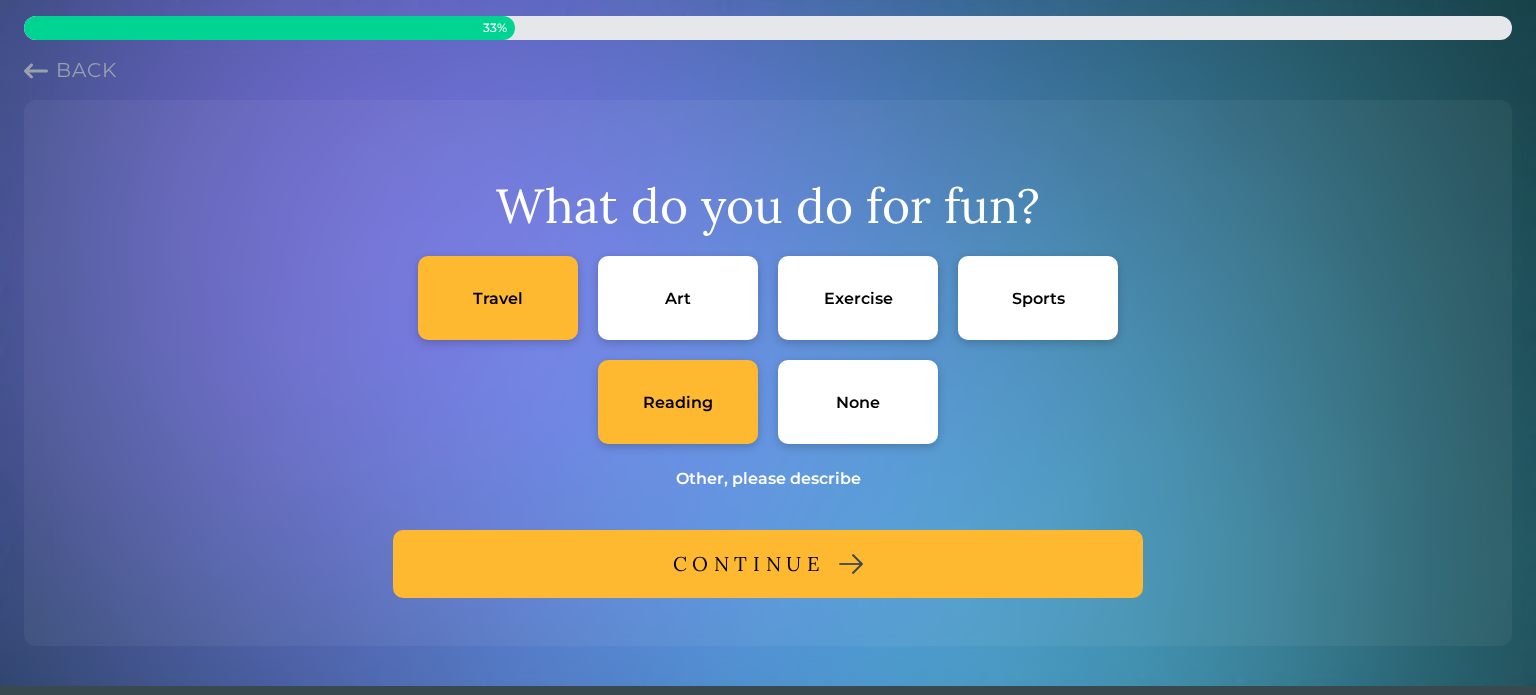 click on "CONTINUE" at bounding box center [768, 564] 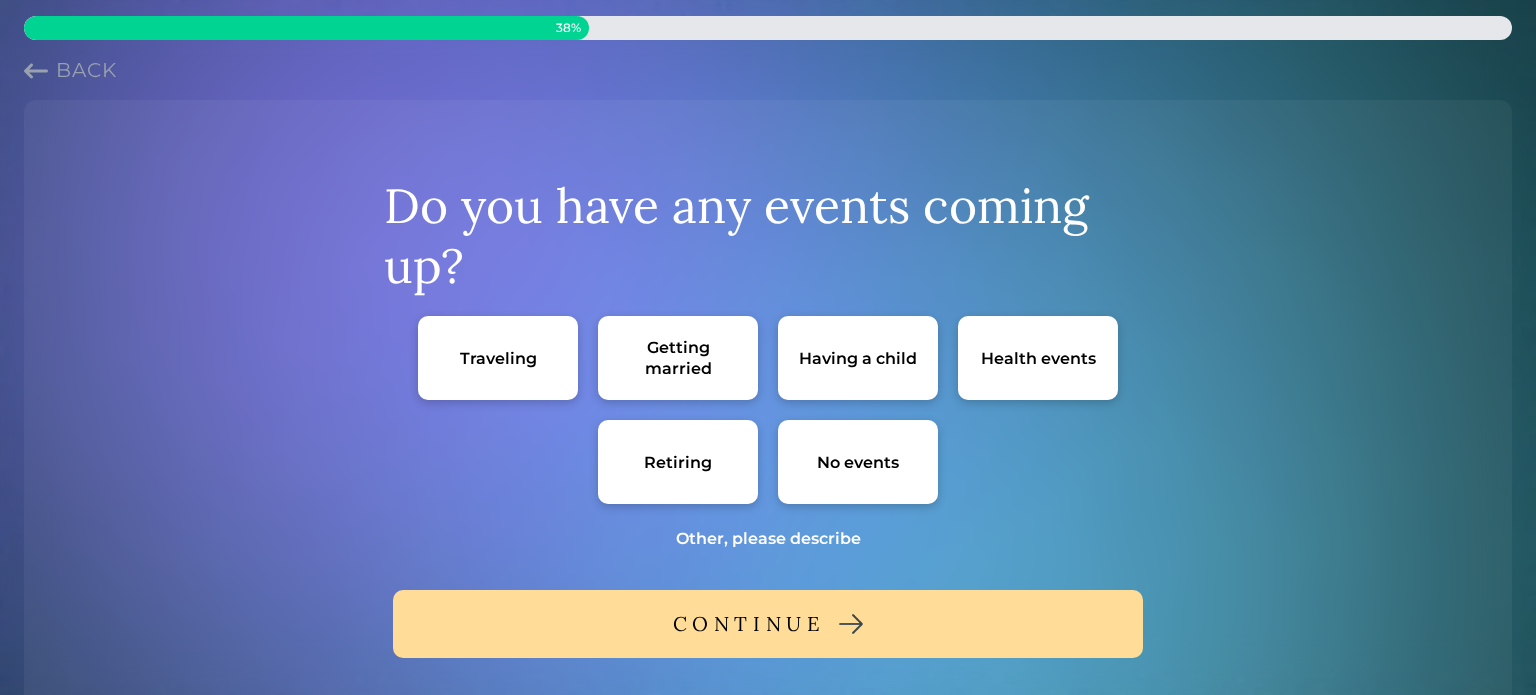 click on "Traveling" at bounding box center [498, 358] 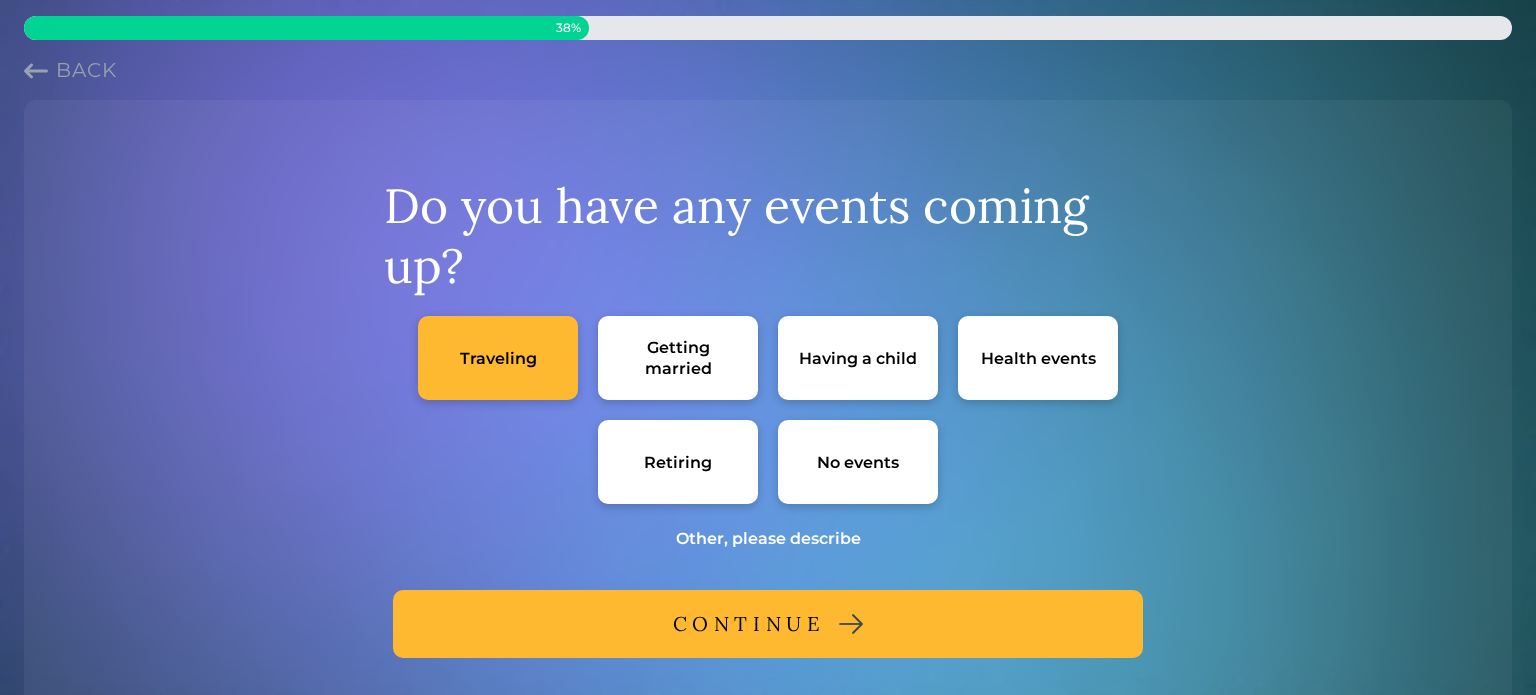 click on "Retiring" at bounding box center [678, 462] 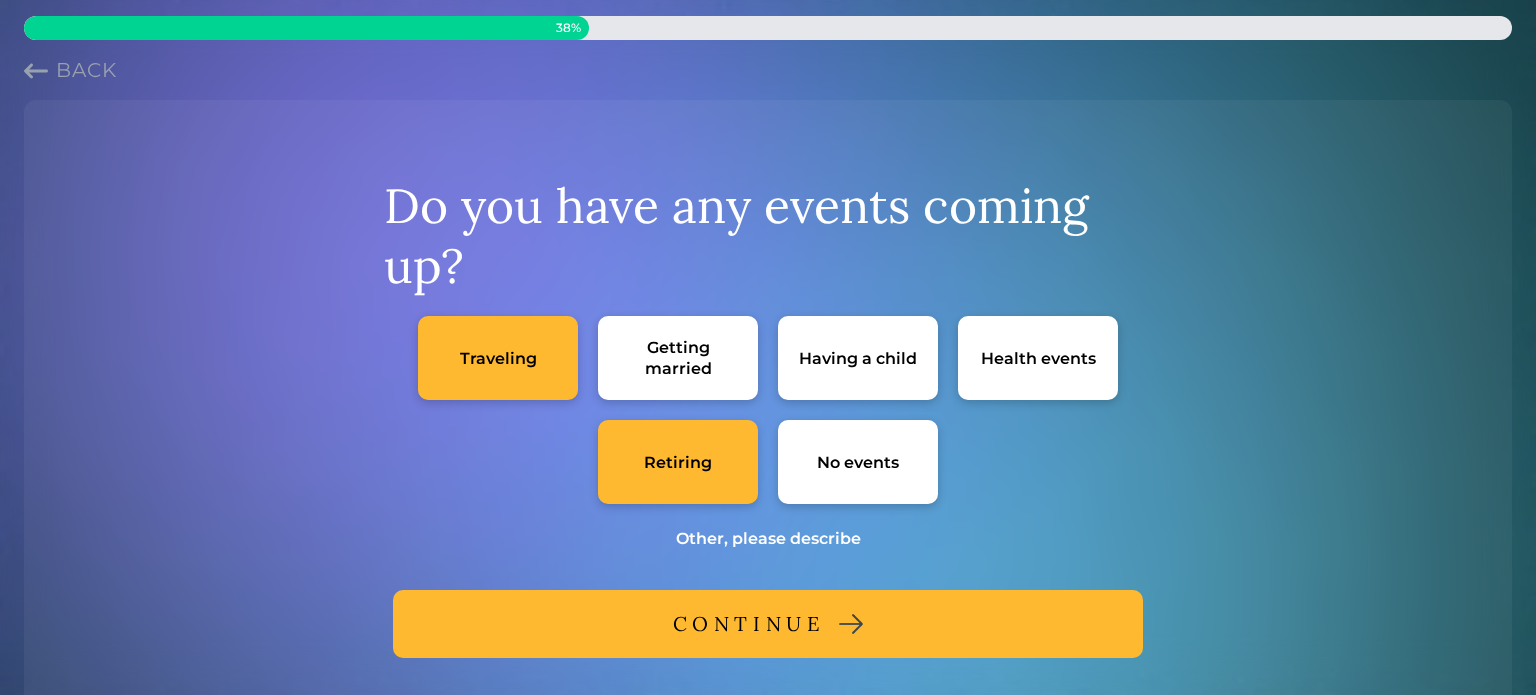 click on "CONTINUE" at bounding box center (768, 624) 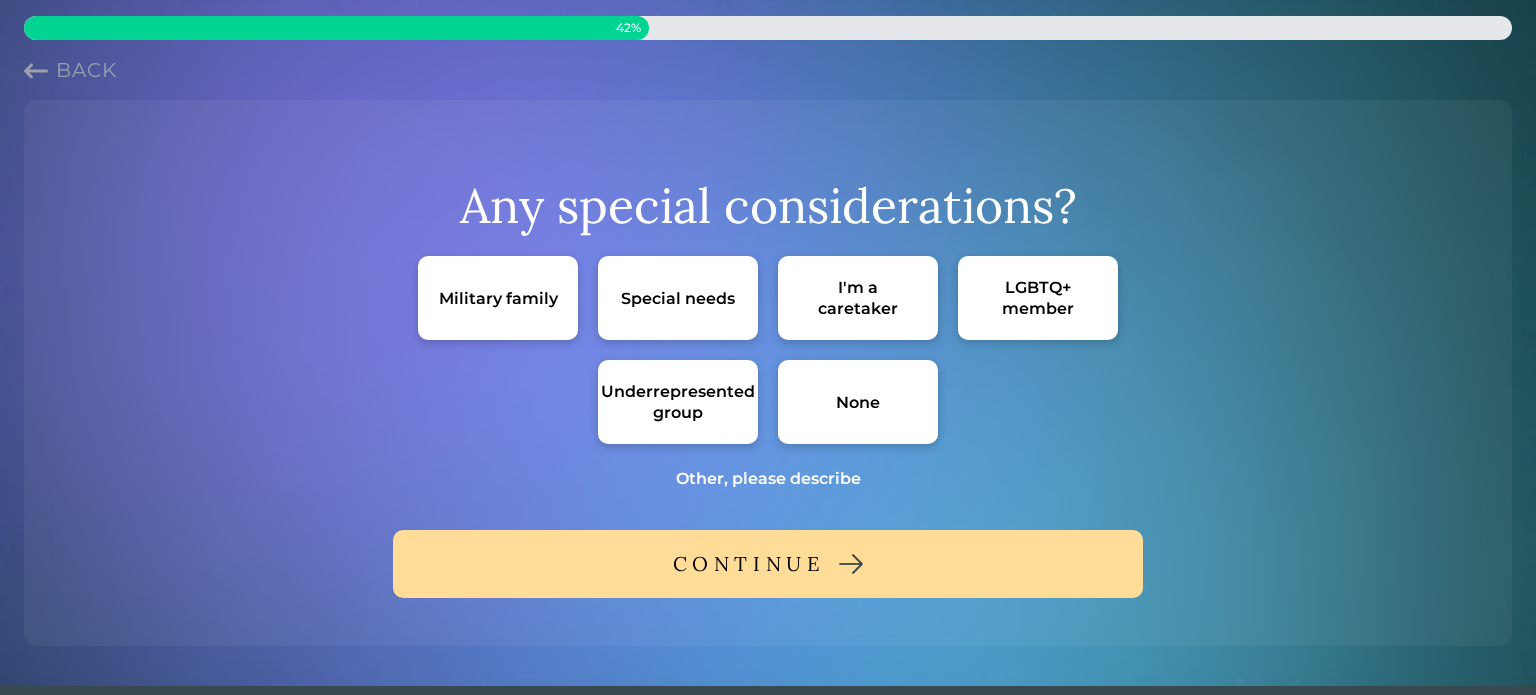 click on "None" at bounding box center (858, 402) 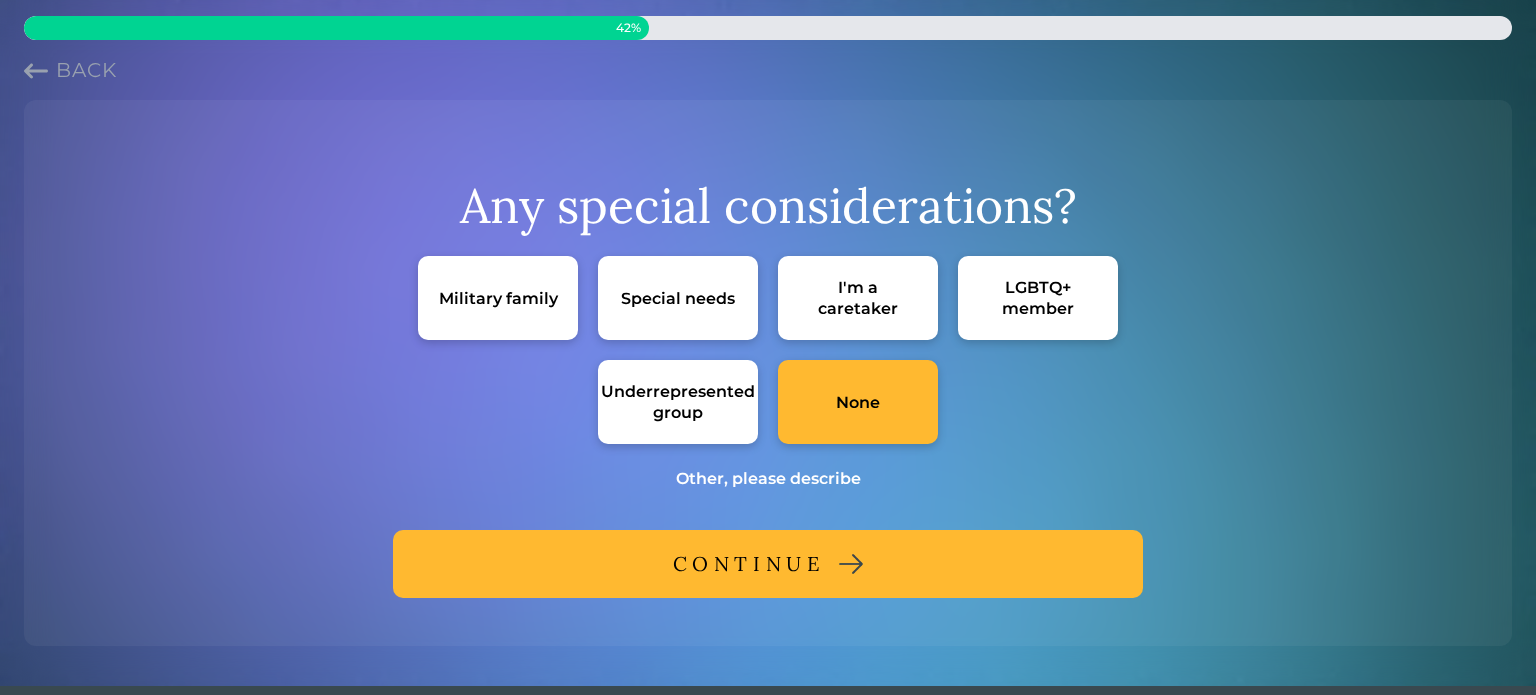 click on "CONTINUE" at bounding box center (768, 564) 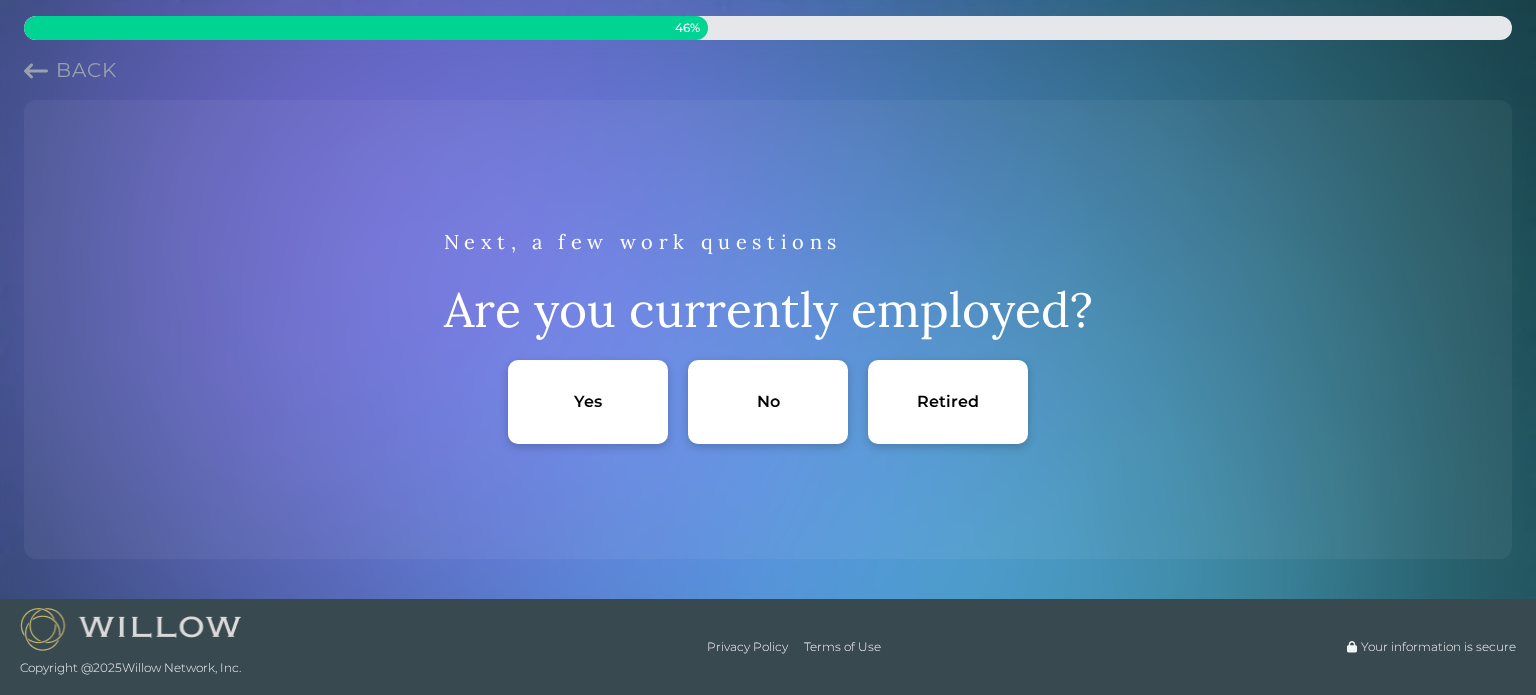 click on "Yes" at bounding box center [588, 401] 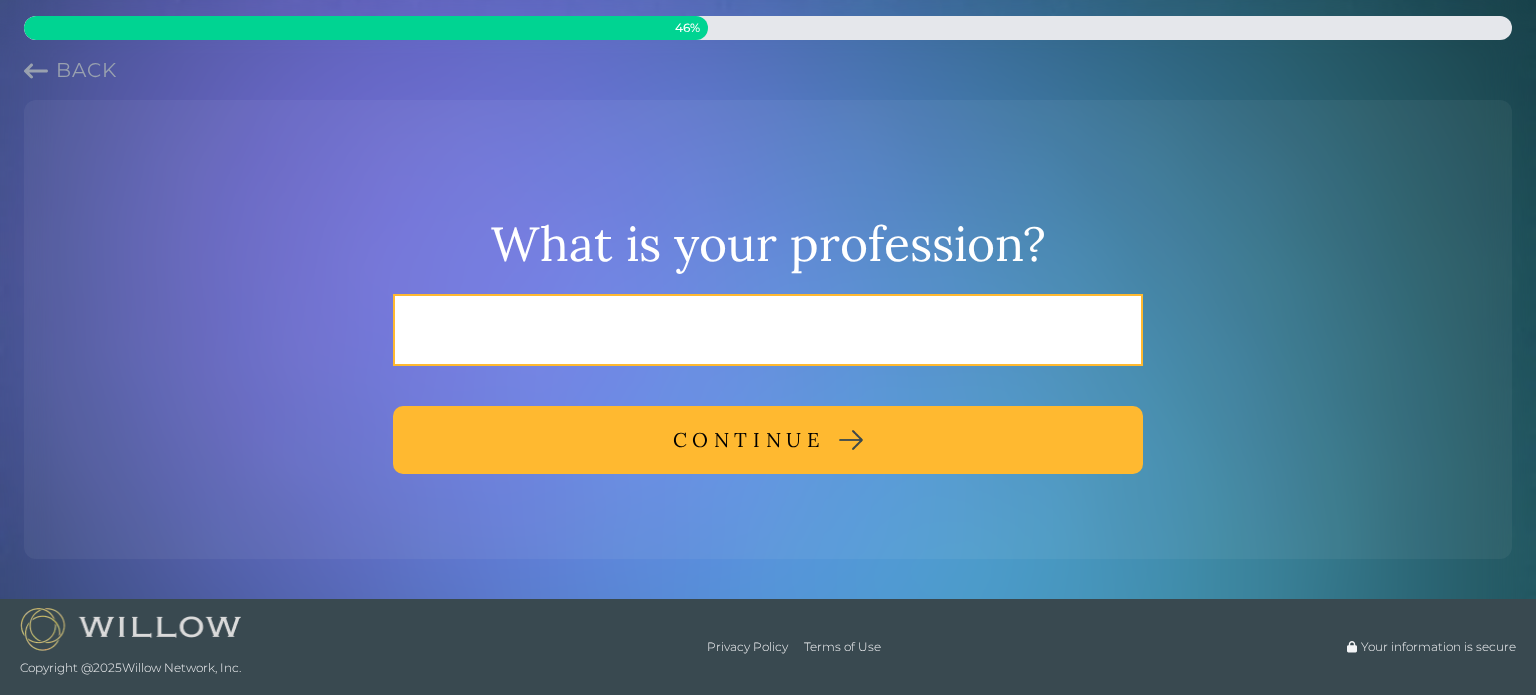 click at bounding box center (768, 330) 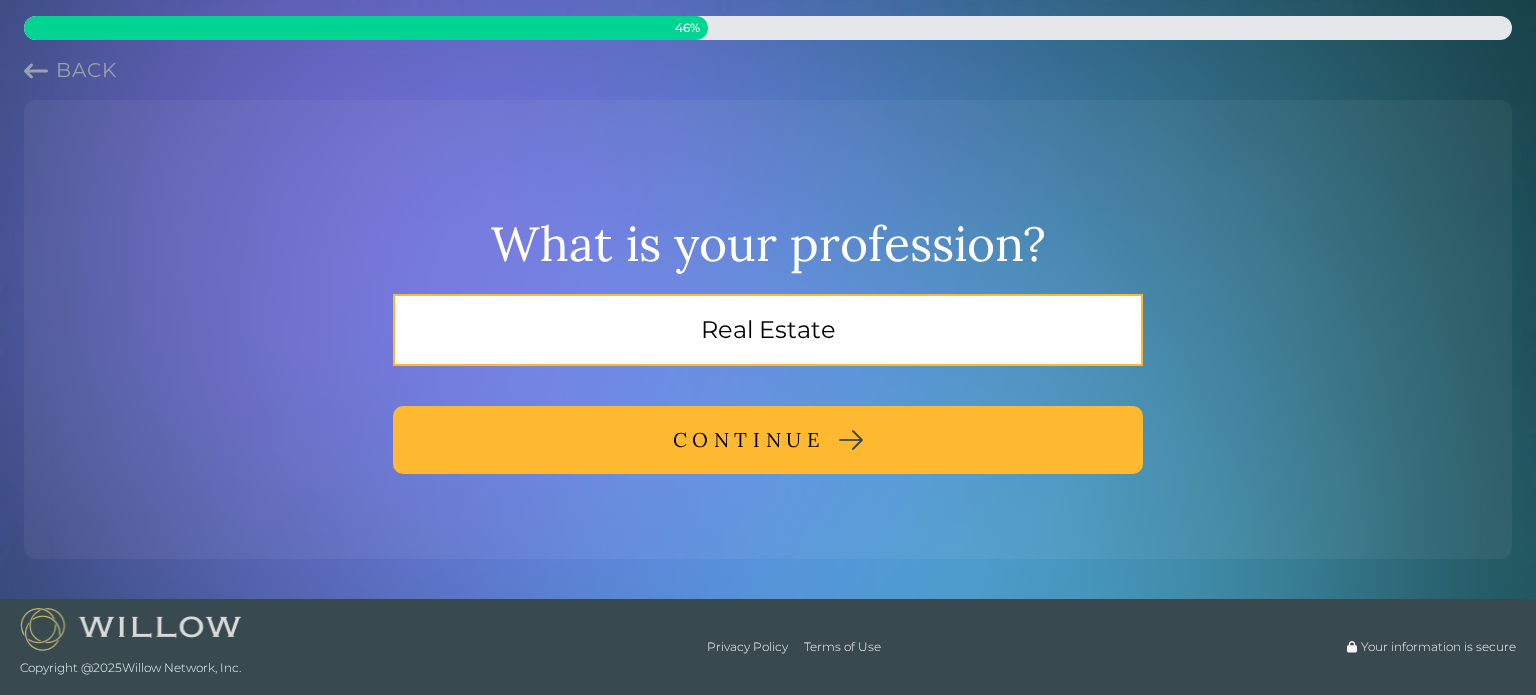 type on "Real Estate" 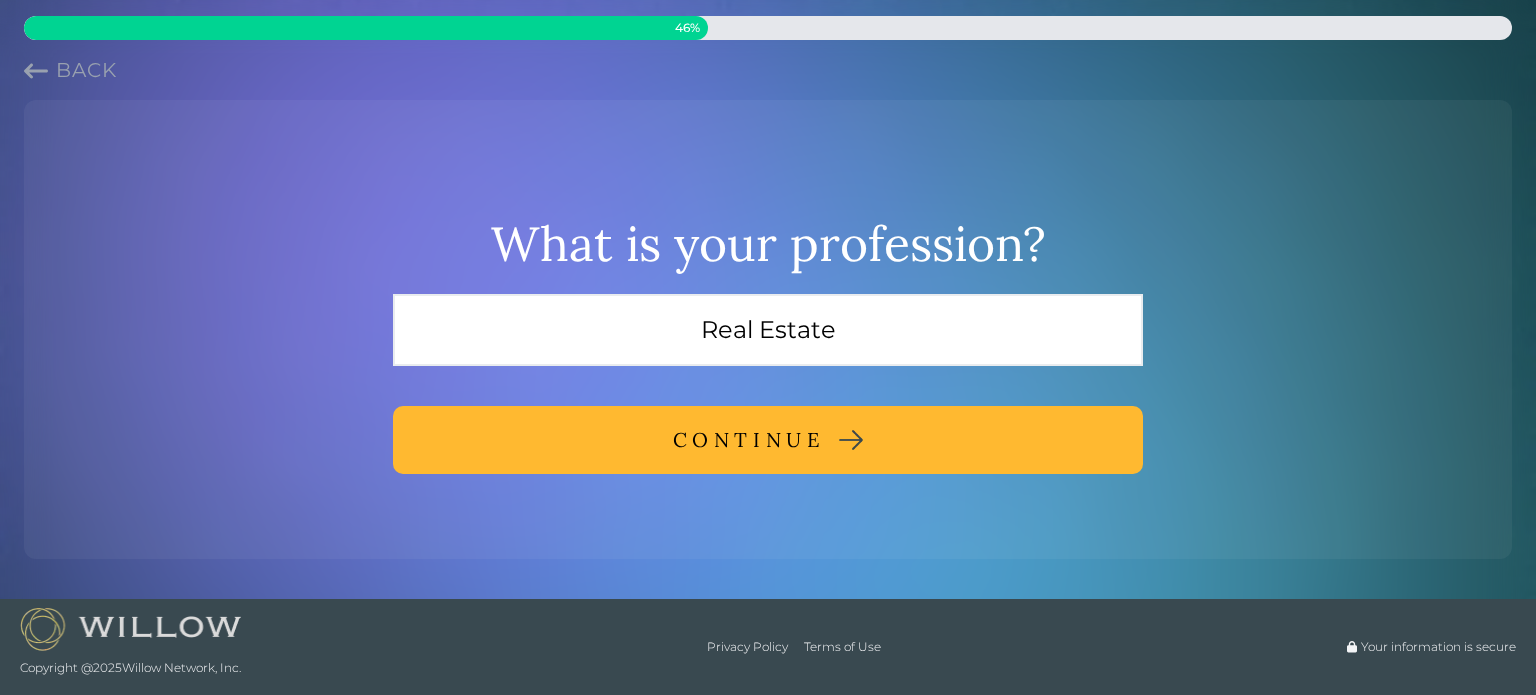 click on "CONTINUE" at bounding box center [749, 440] 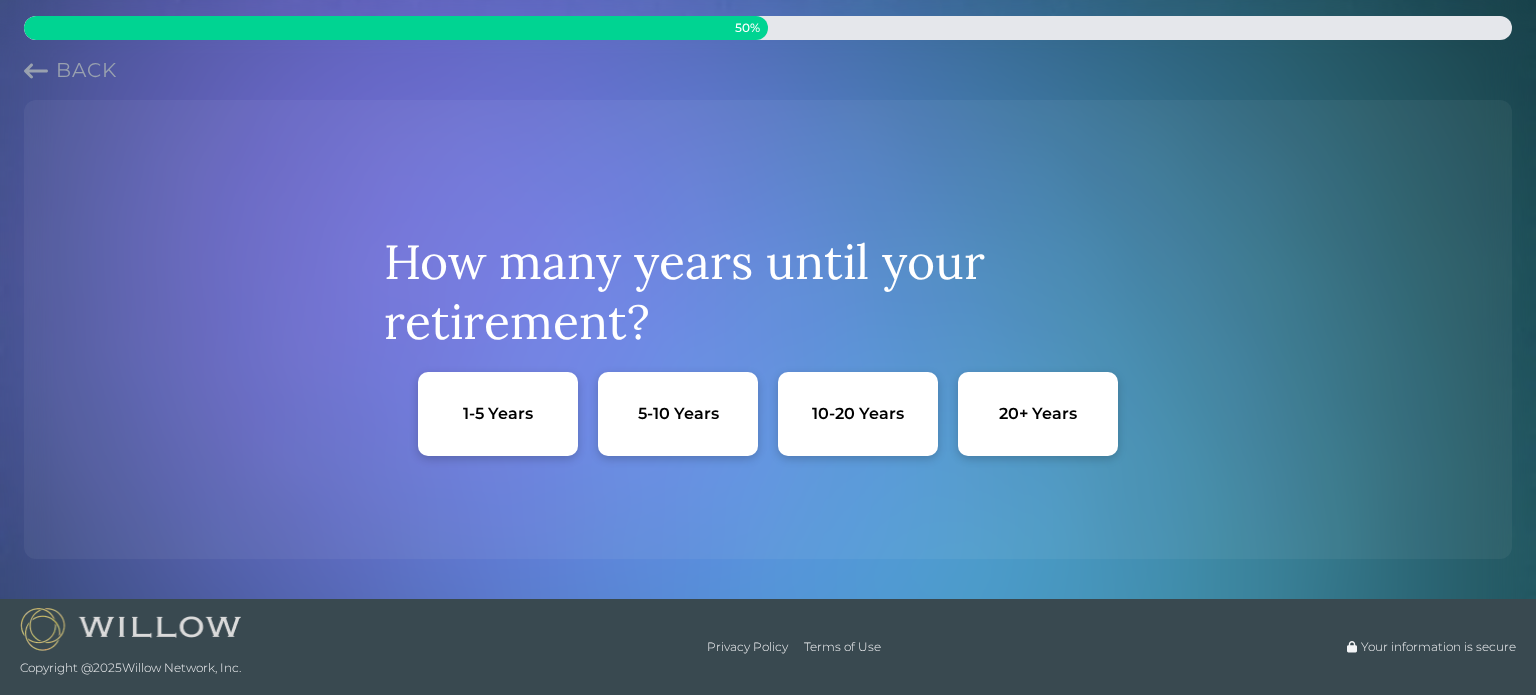 click on "1-5 Years" at bounding box center (498, 414) 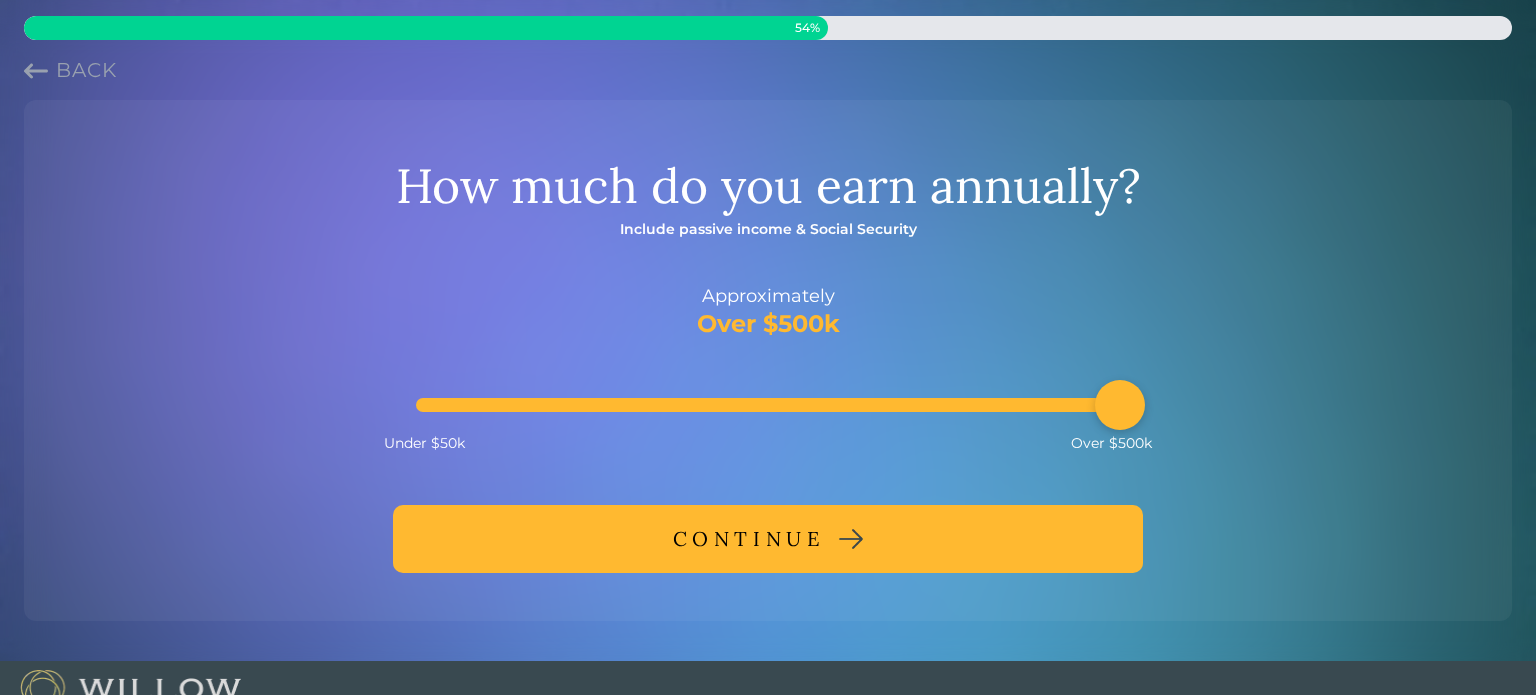 drag, startPoint x: 576, startPoint y: 400, endPoint x: 1165, endPoint y: 408, distance: 589.0543 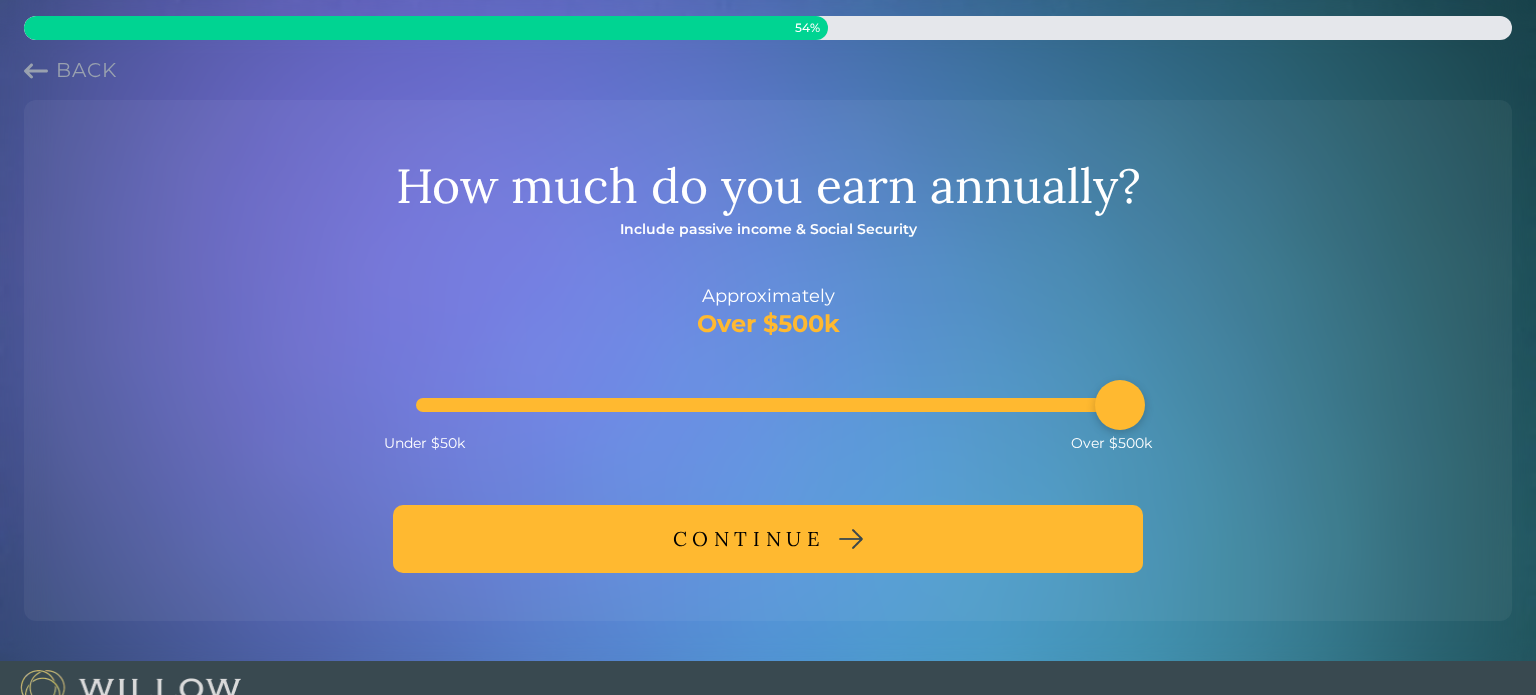 click on "CONTINUE" at bounding box center (768, 539) 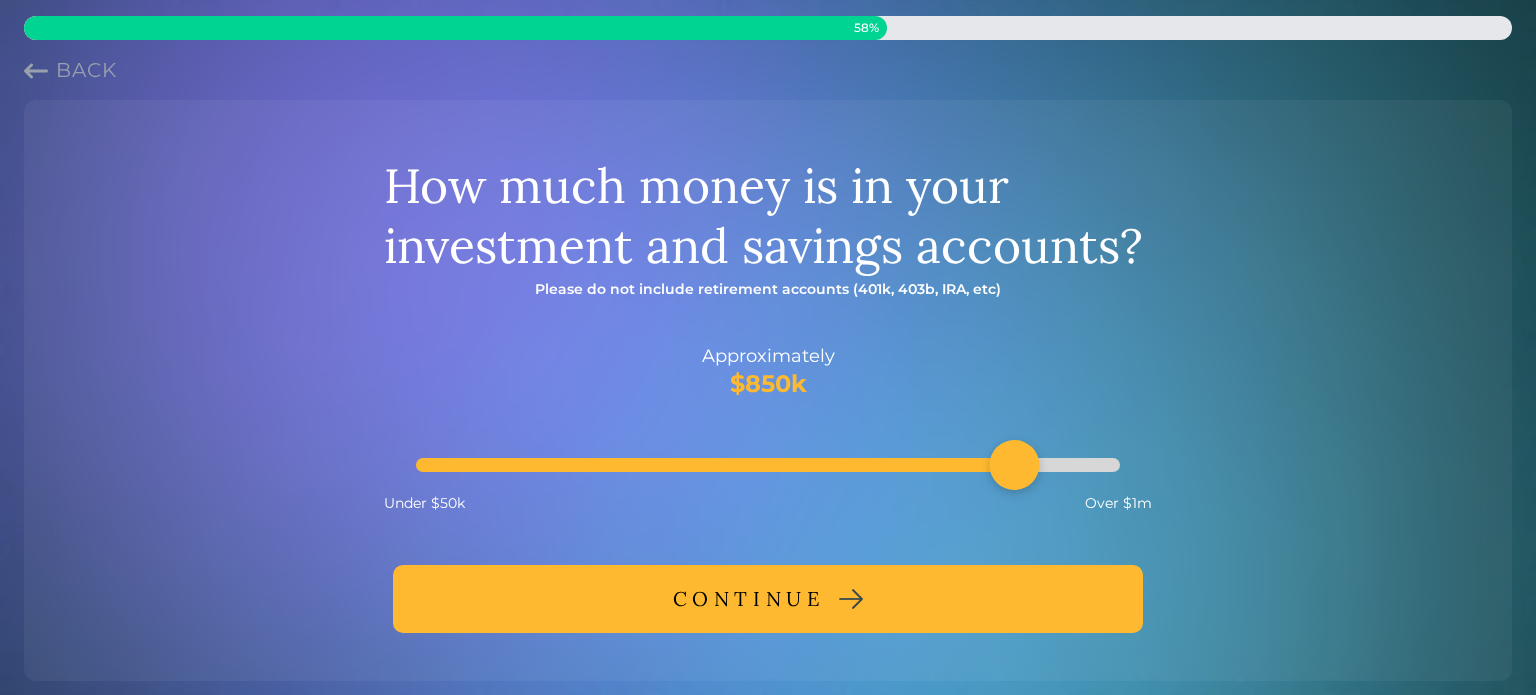 drag, startPoint x: 483, startPoint y: 467, endPoint x: 1028, endPoint y: 480, distance: 545.155 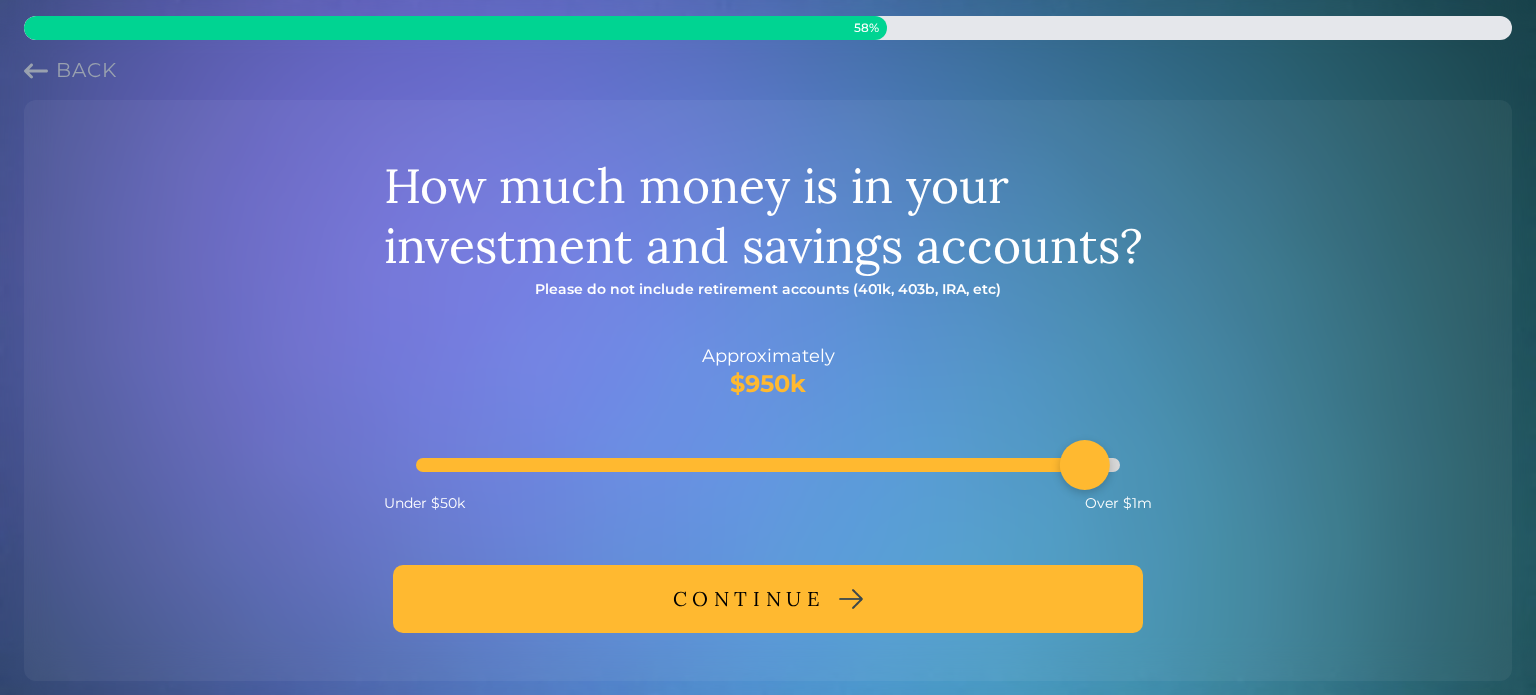 drag, startPoint x: 1035, startPoint y: 475, endPoint x: 1088, endPoint y: 479, distance: 53.15073 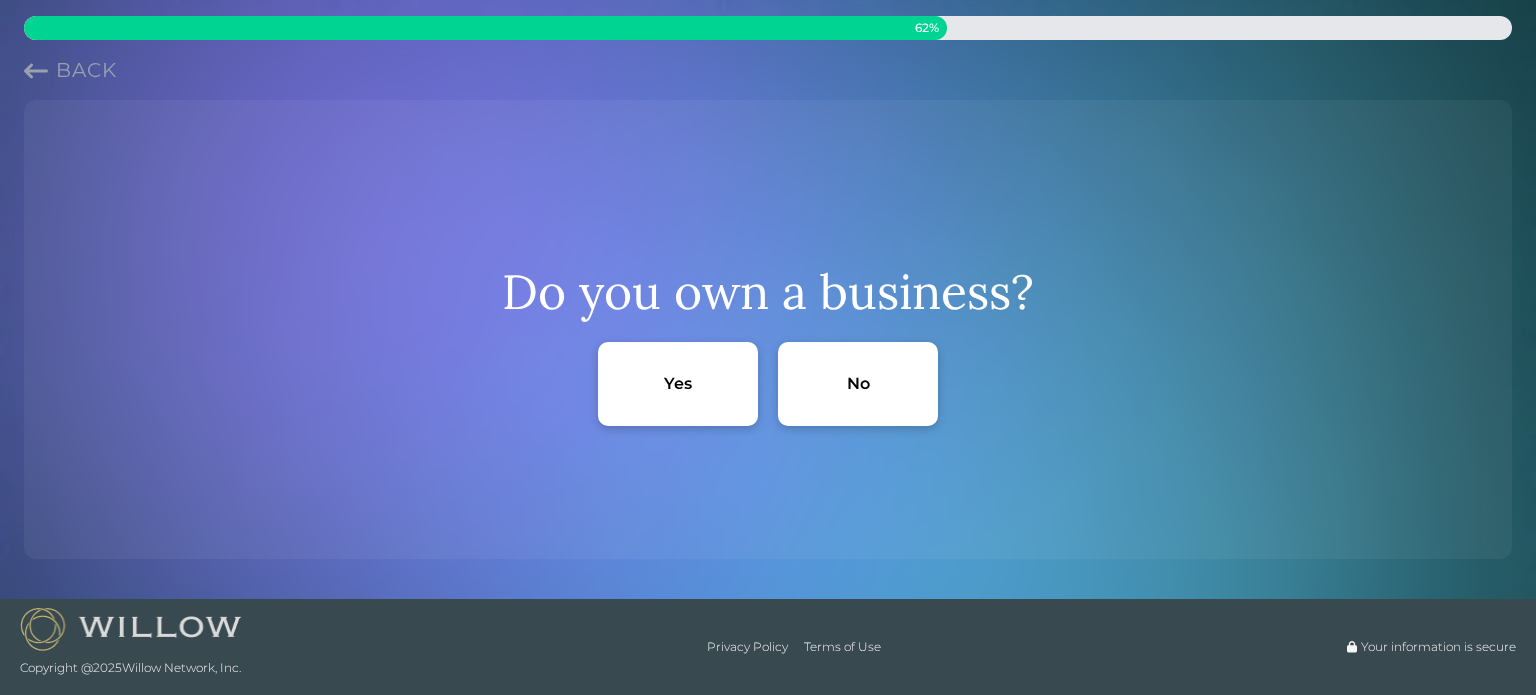 click on "Yes" at bounding box center [678, 384] 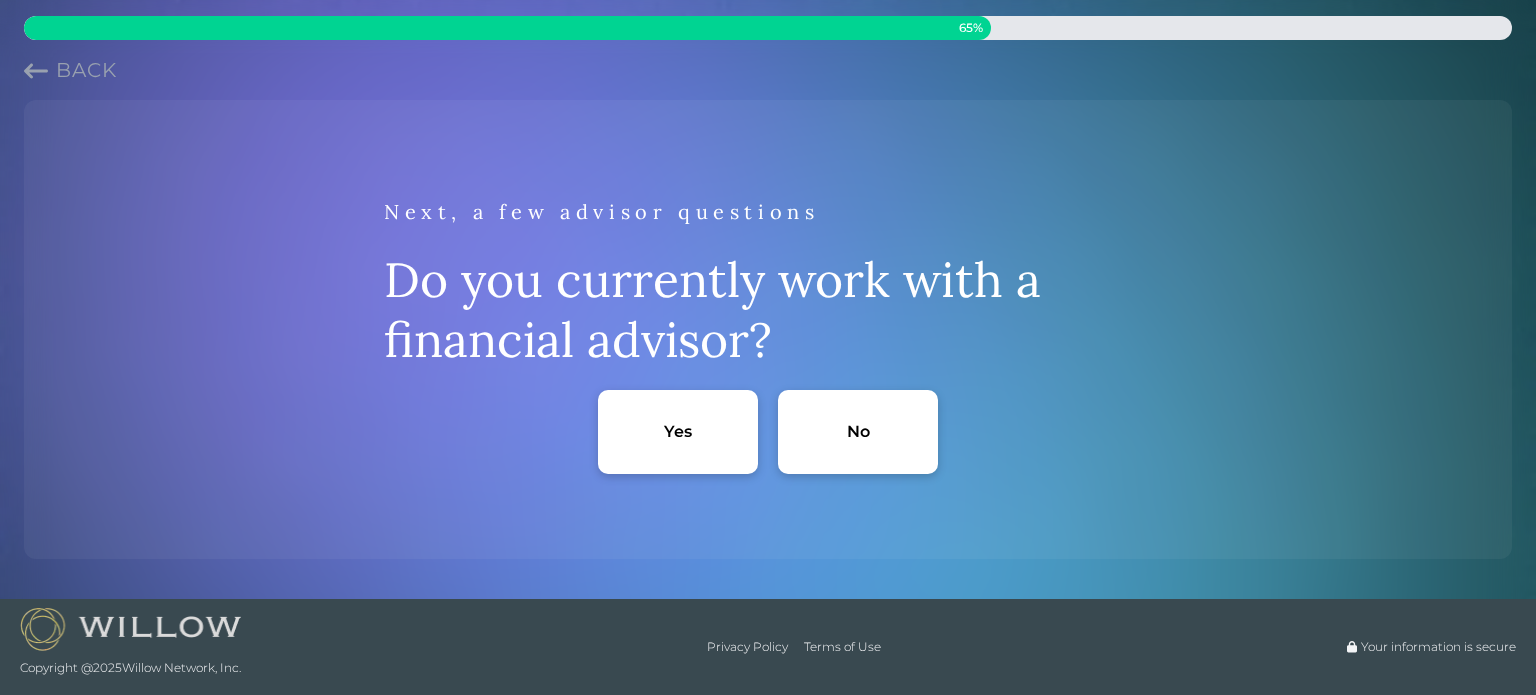 click on "Yes" at bounding box center [678, 432] 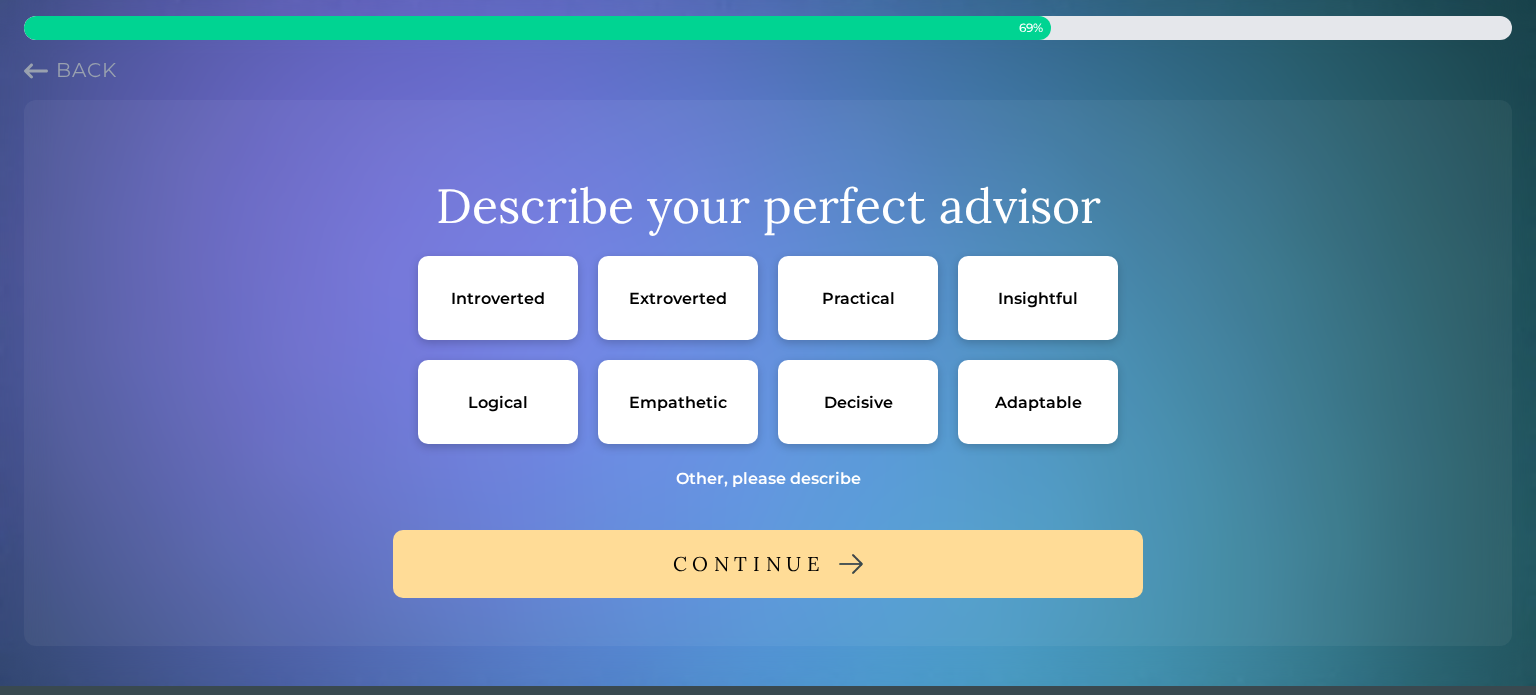 click on "Adaptable" at bounding box center [1038, 402] 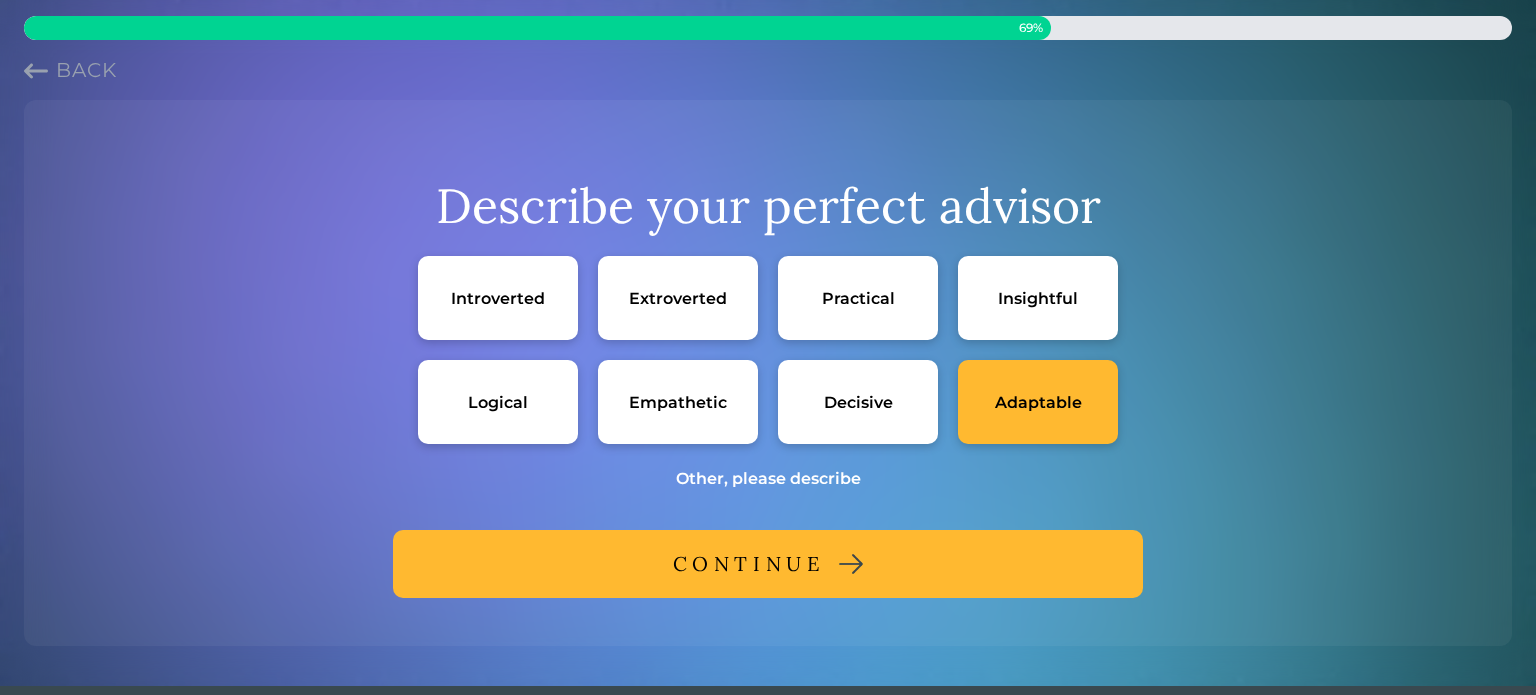 click on "Insightful" at bounding box center (1038, 298) 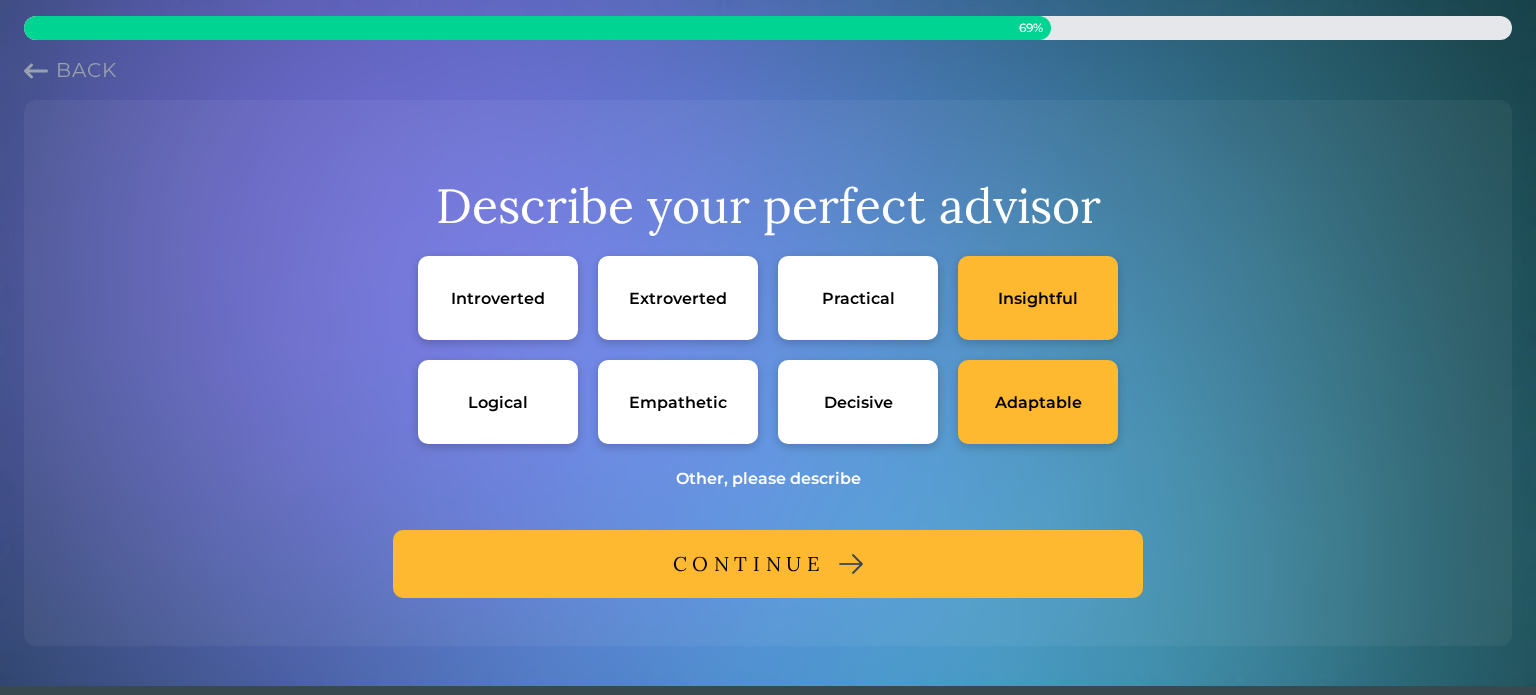 click on "Logical" at bounding box center [498, 402] 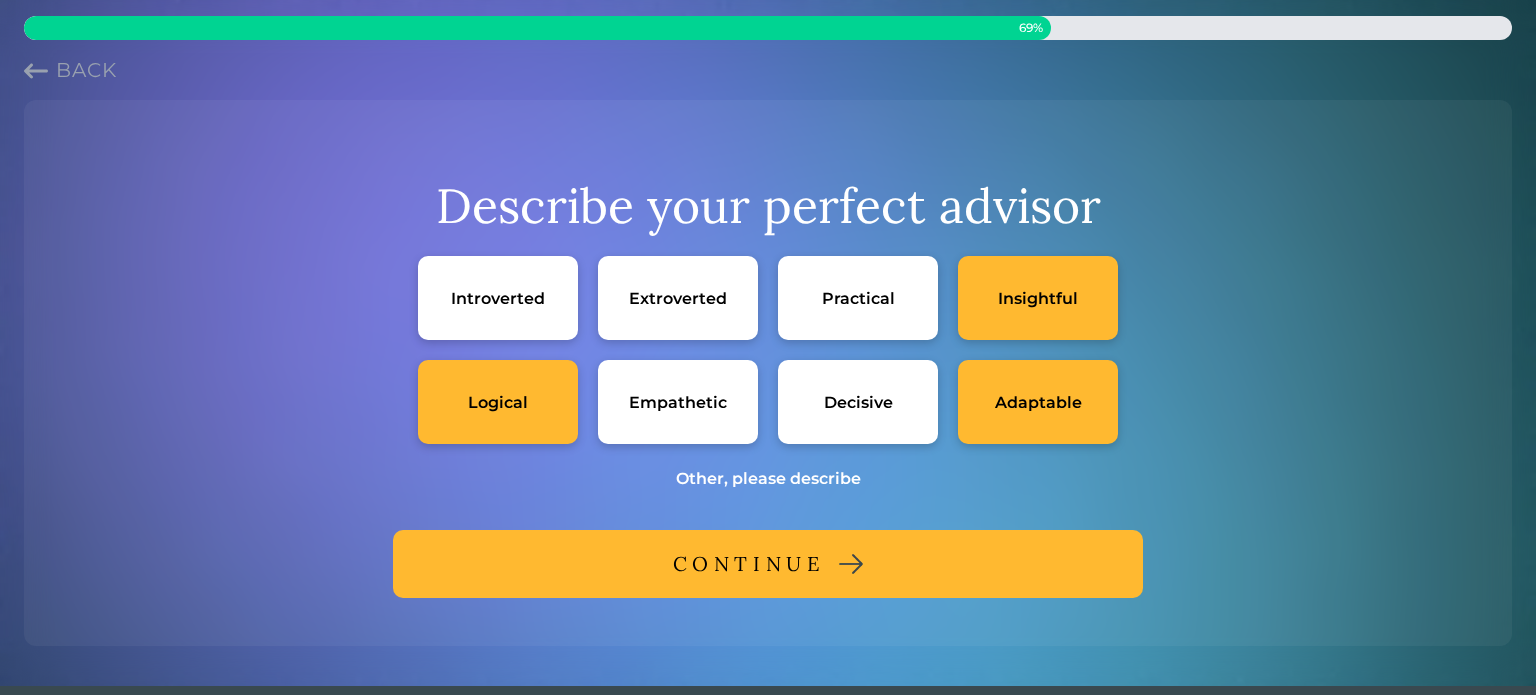 click on "CONTINUE" at bounding box center [768, 564] 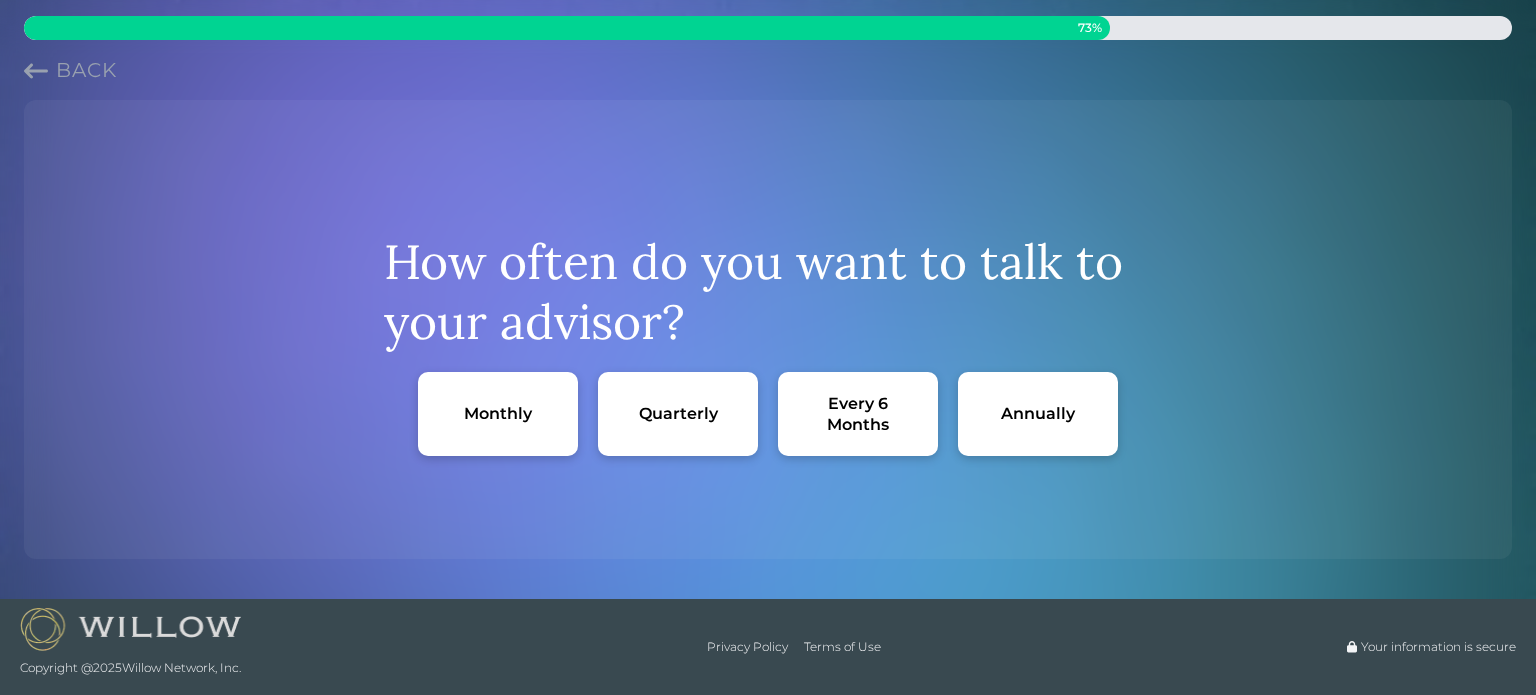 click on "Every 6 Months" at bounding box center (858, 414) 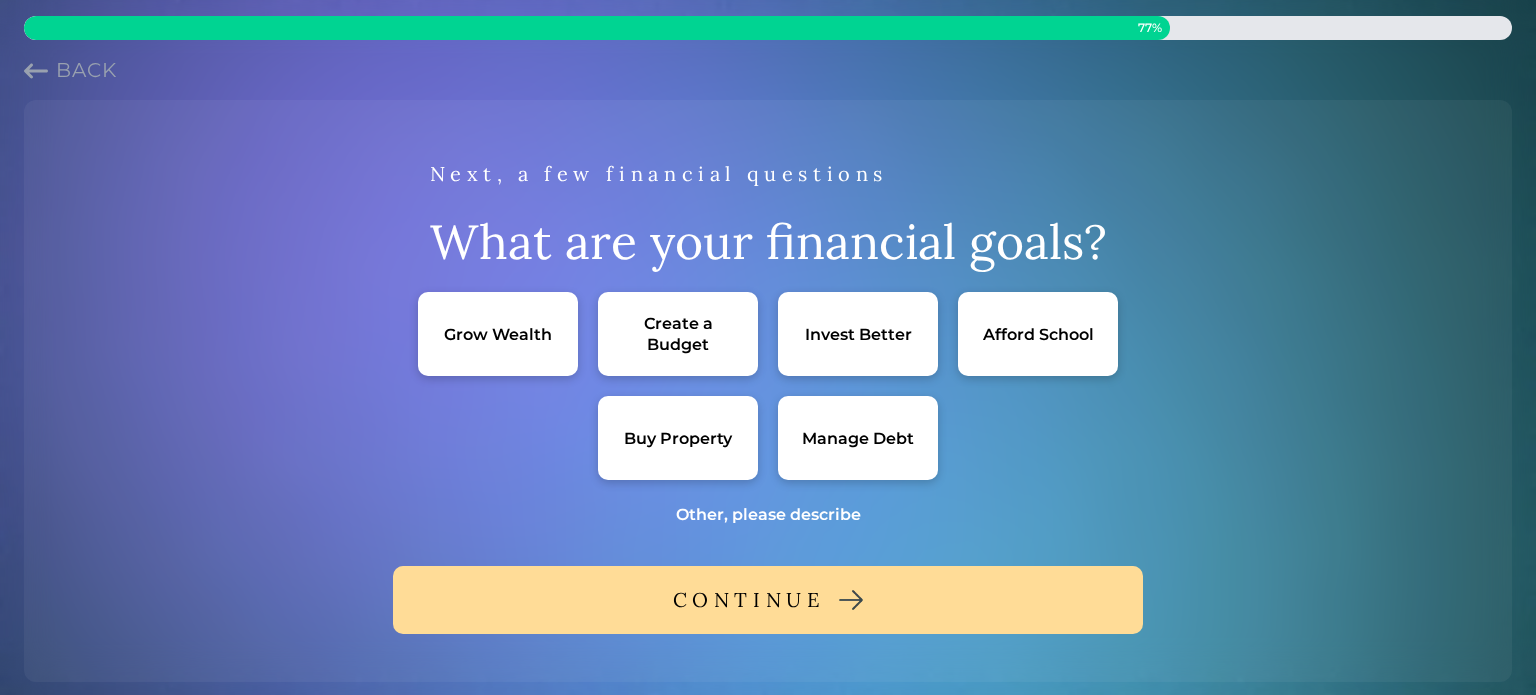 click on "Back" at bounding box center [86, 70] 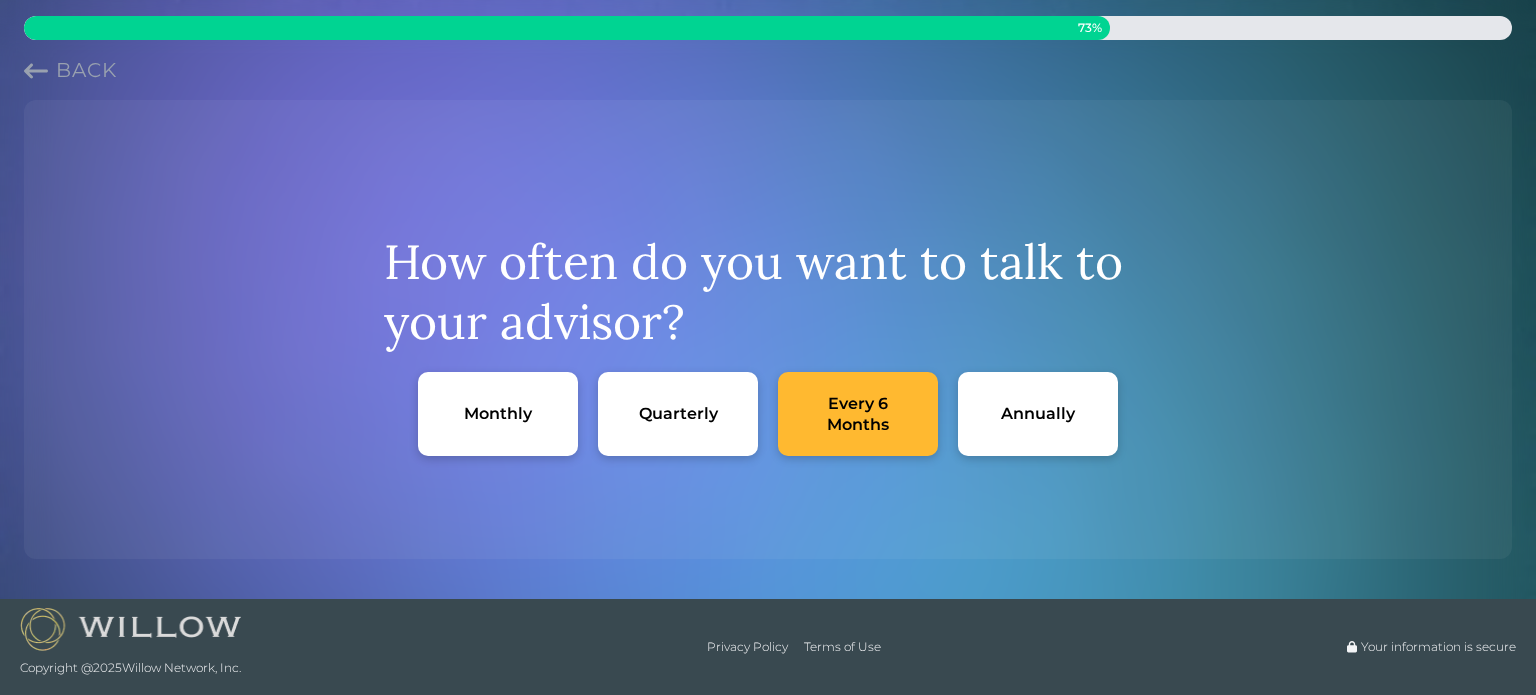 click on "Quarterly" at bounding box center [678, 413] 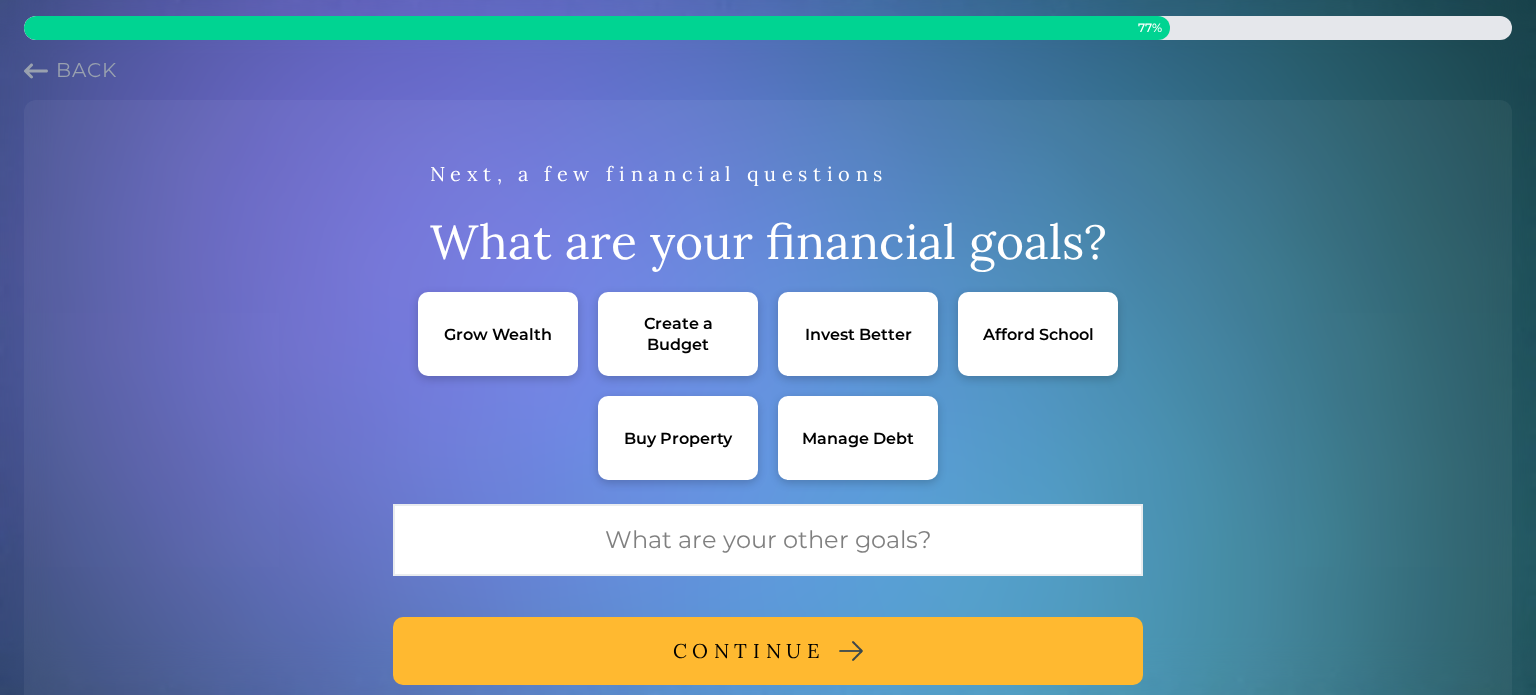 click on "Invest Better" at bounding box center [858, 334] 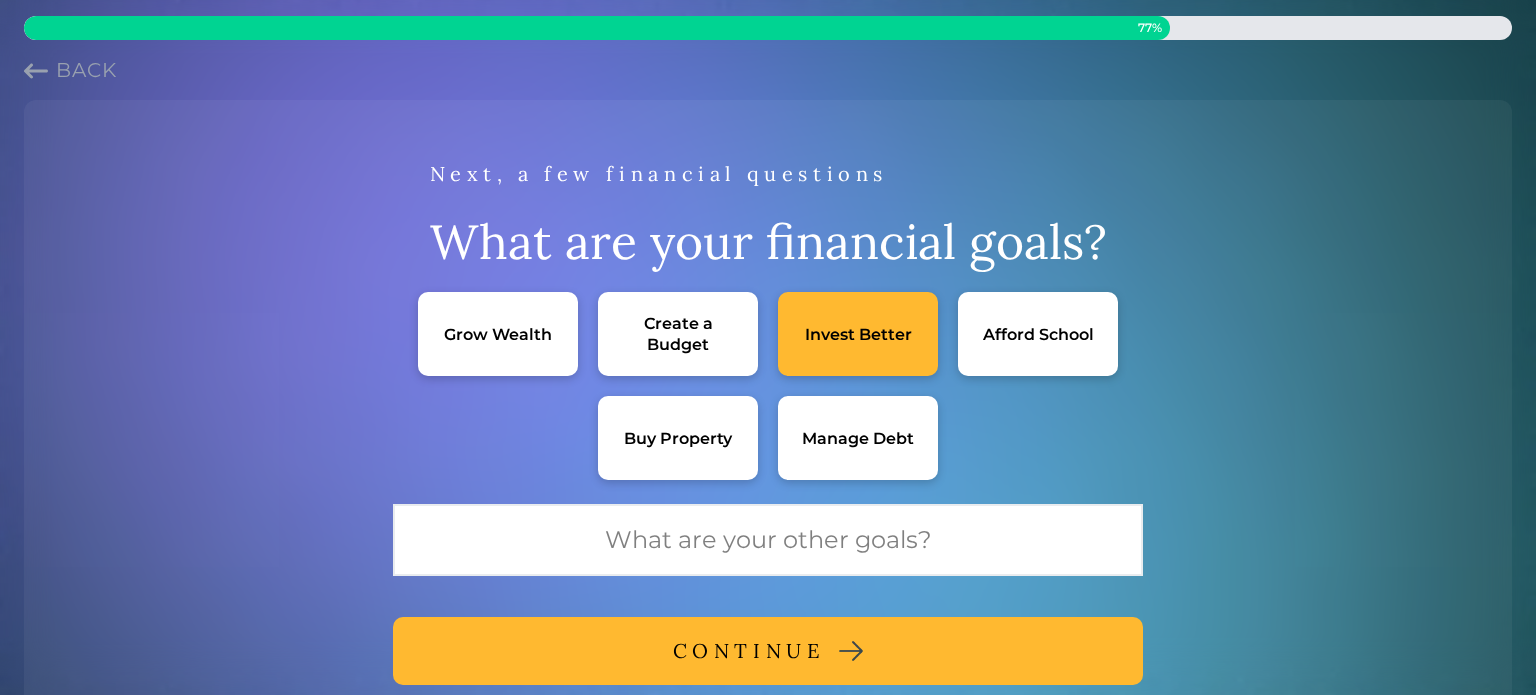 click on "Grow Wealth" at bounding box center (498, 334) 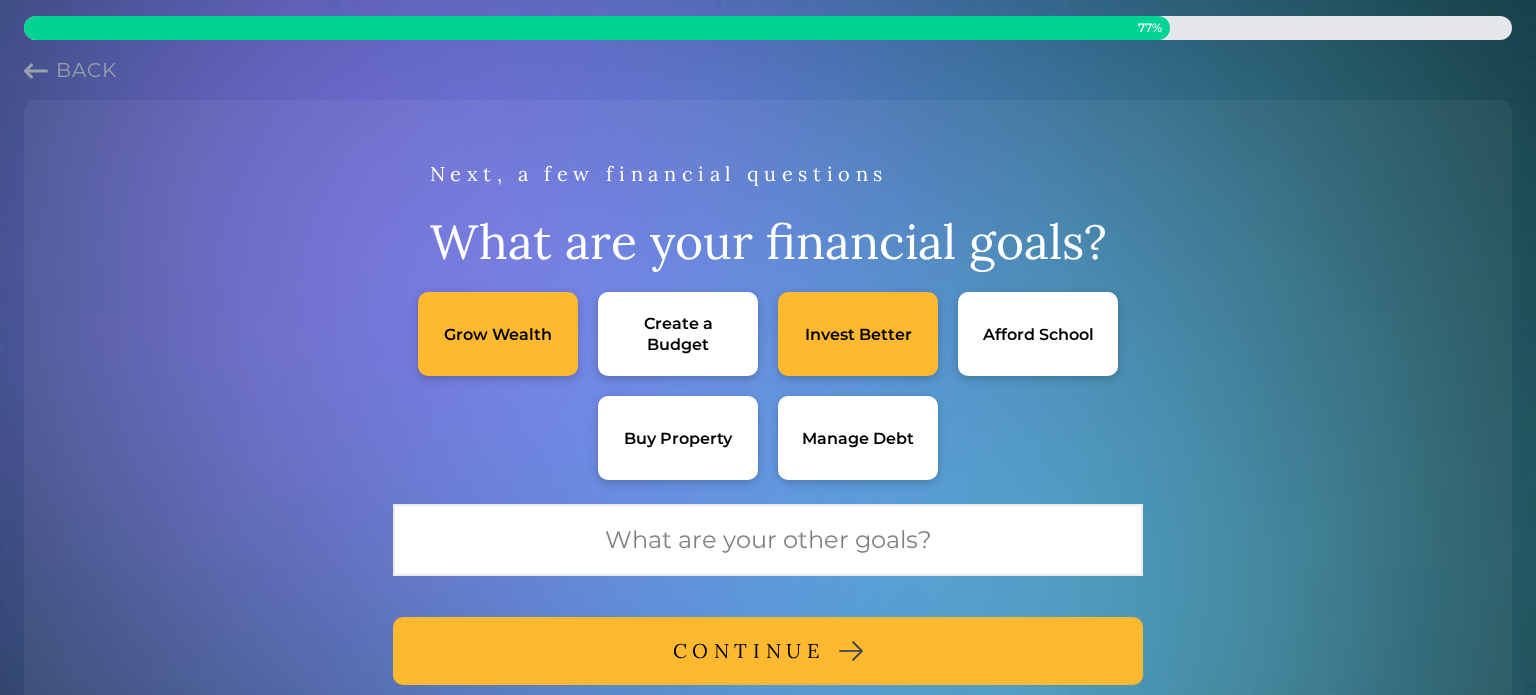 click on "CONTINUE" at bounding box center (768, 651) 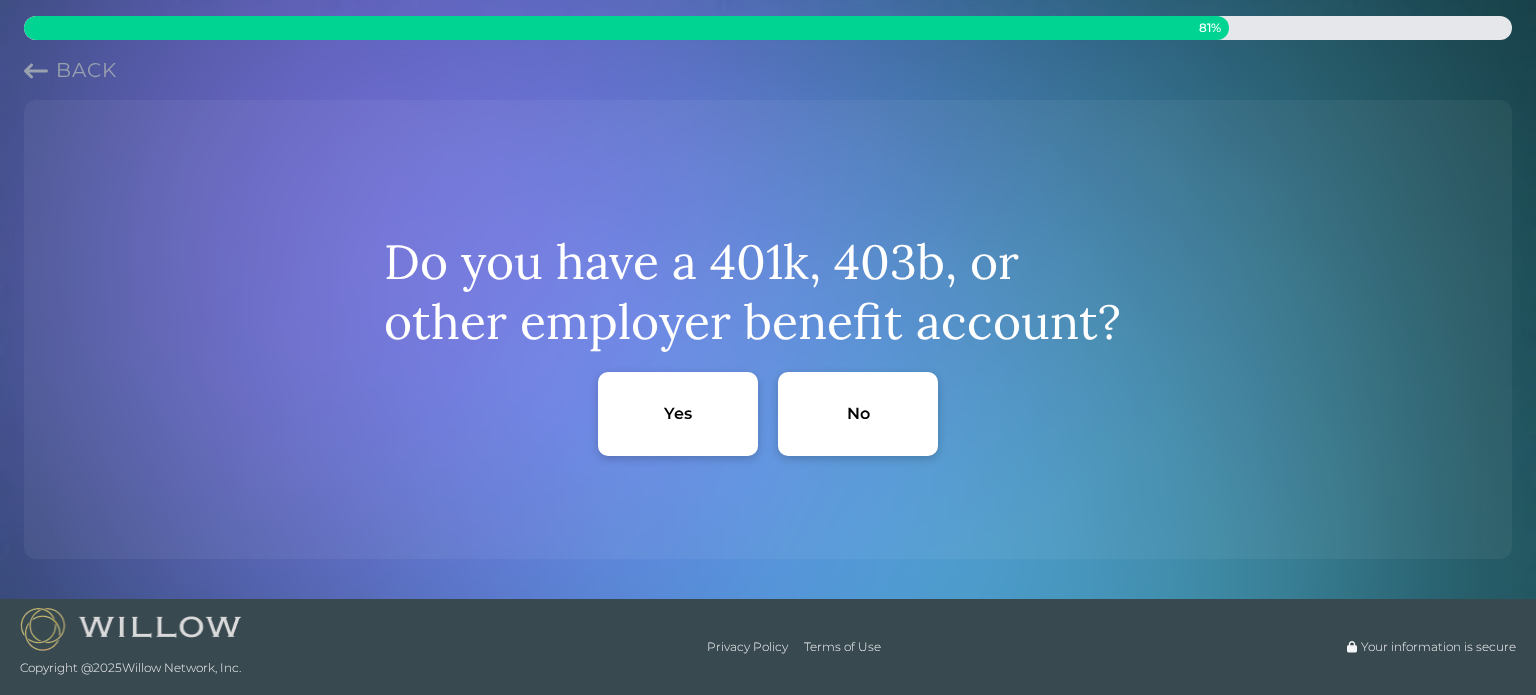 click on "No" at bounding box center (858, 414) 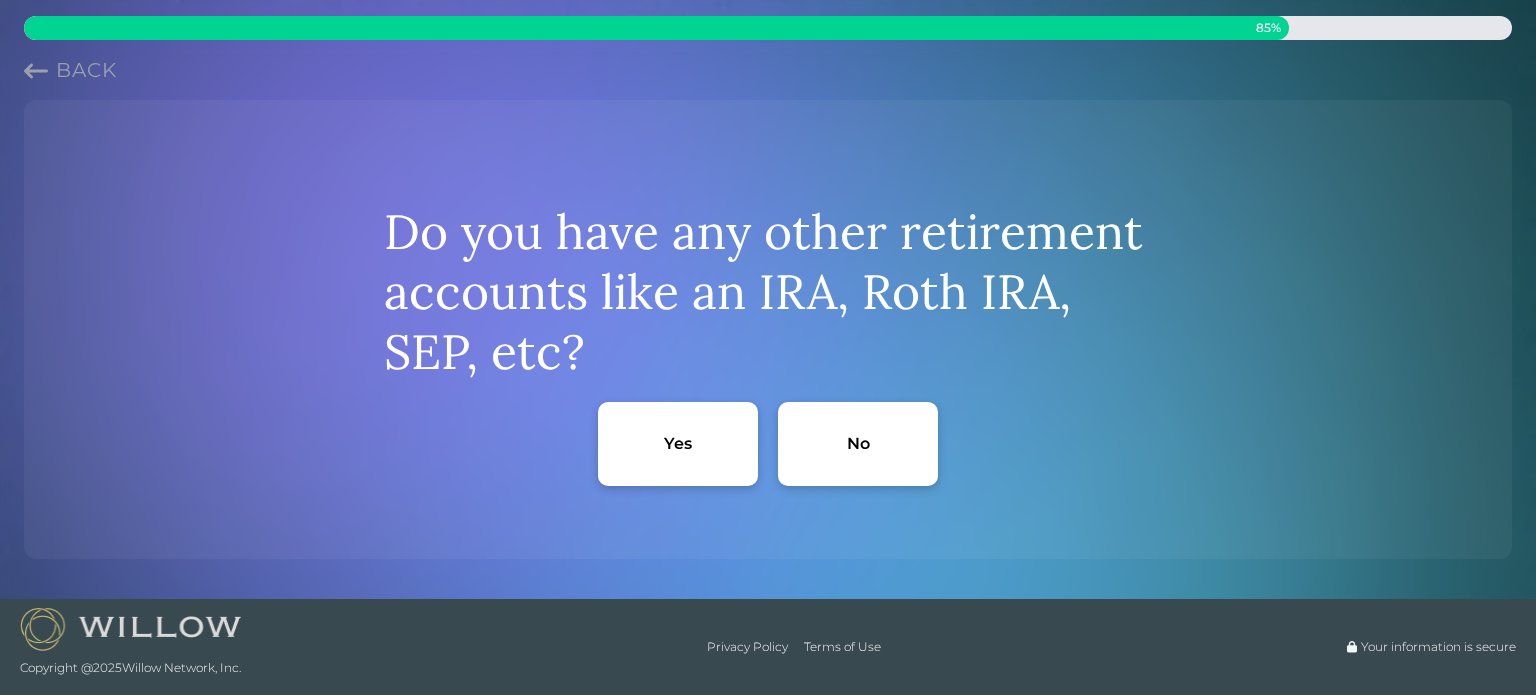 click on "Yes" at bounding box center [678, 444] 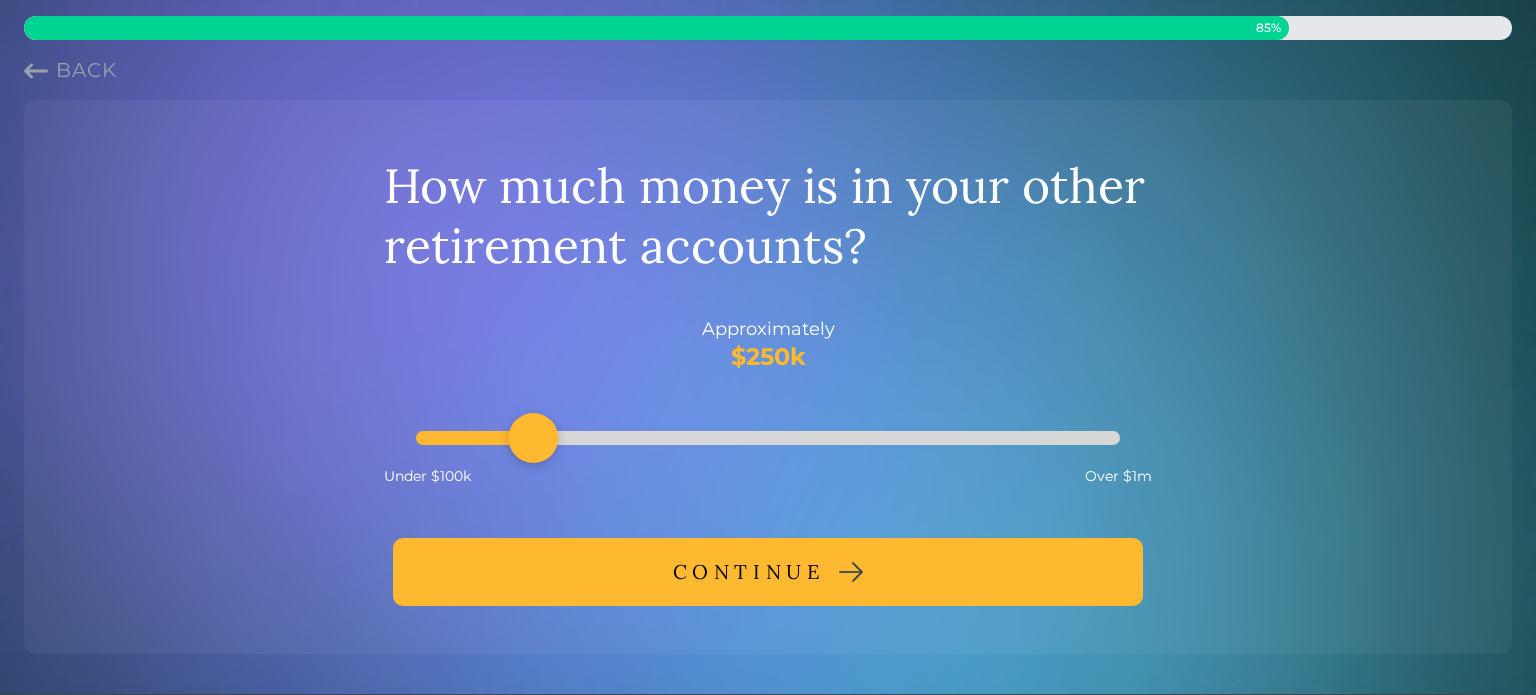 drag, startPoint x: 735, startPoint y: 441, endPoint x: 525, endPoint y: 456, distance: 210.53503 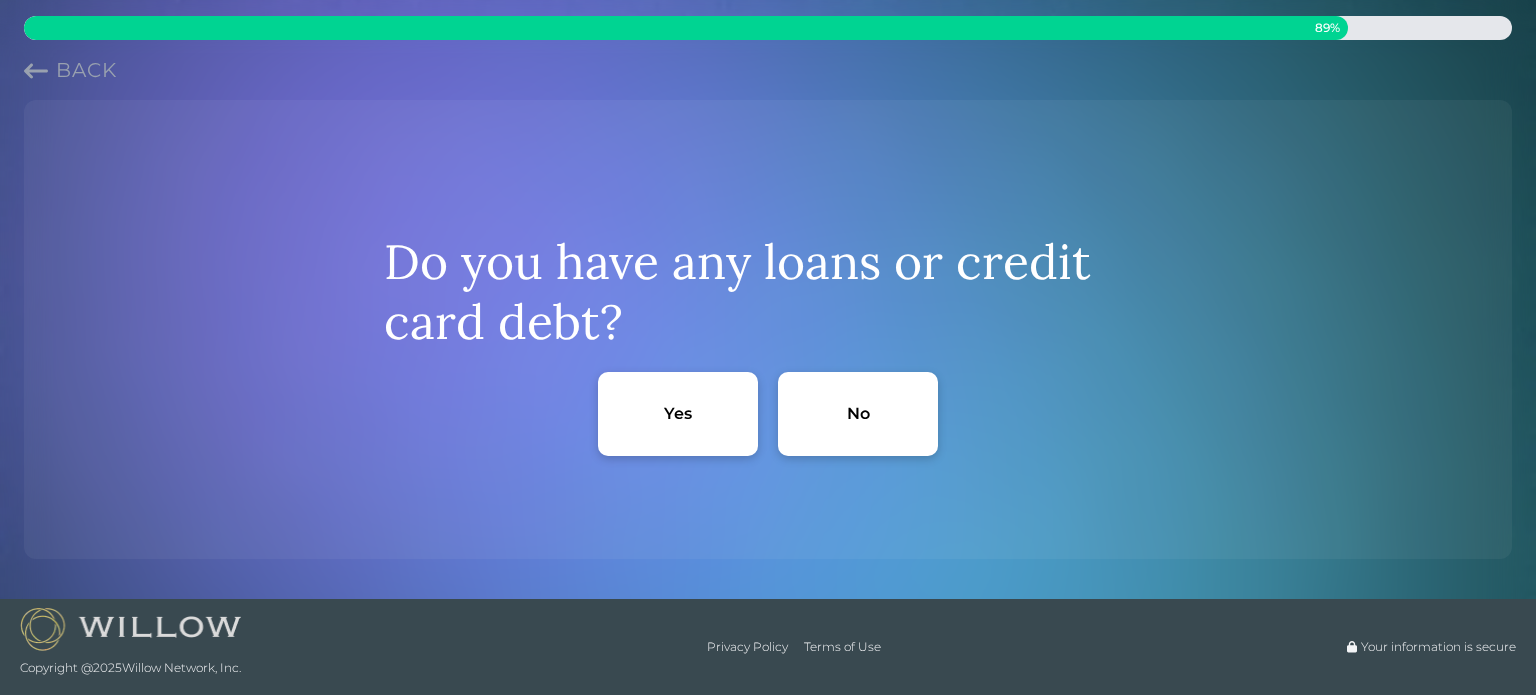 click on "No" at bounding box center [858, 414] 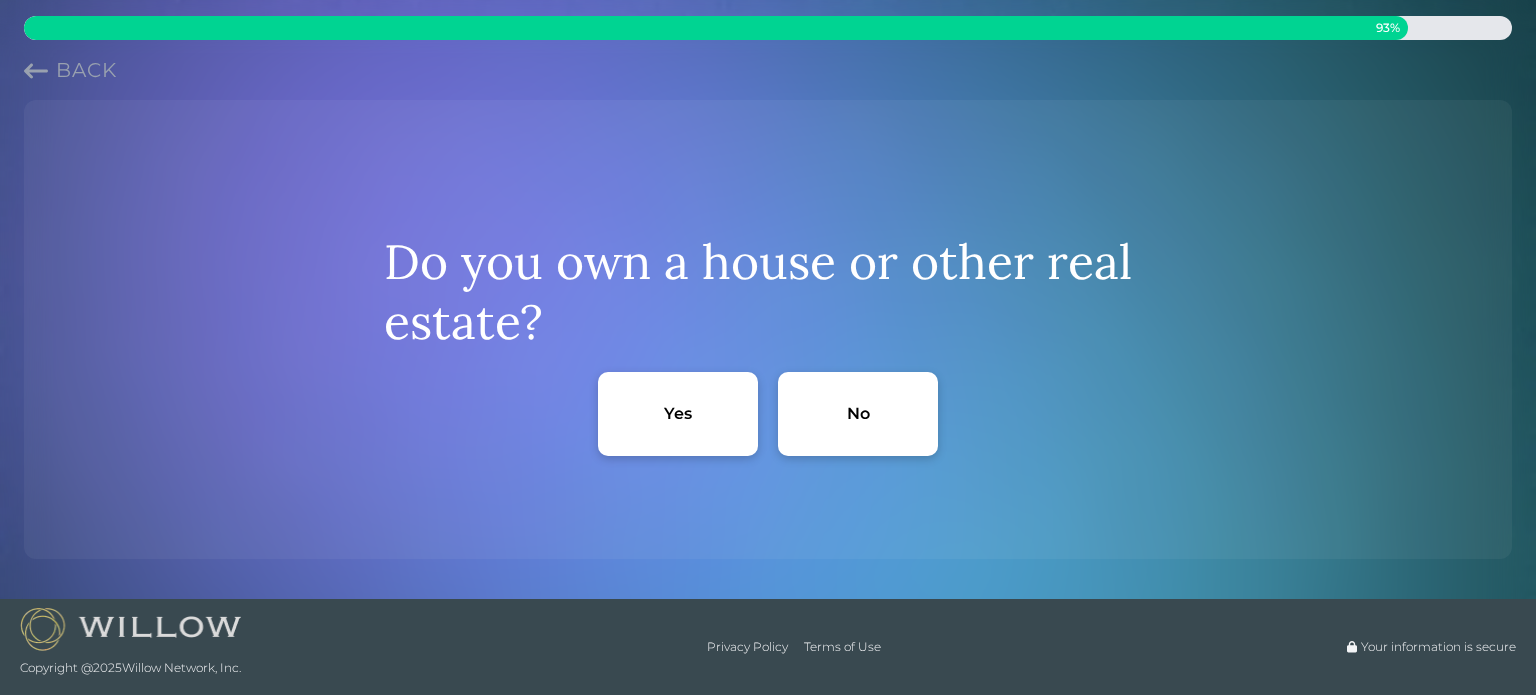 click on "Yes" at bounding box center (678, 414) 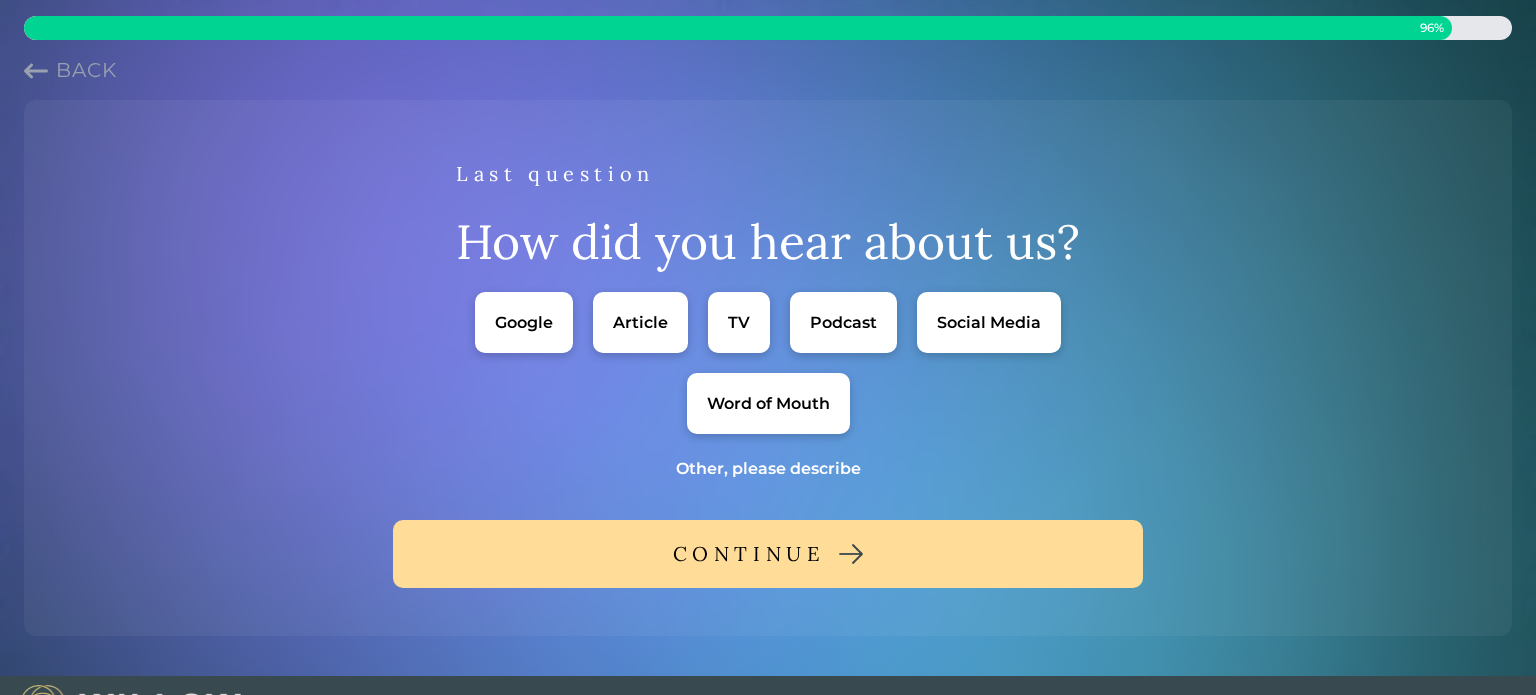 click on "Google Article TV Podcast Social Media Word of Mouth" at bounding box center [768, 363] 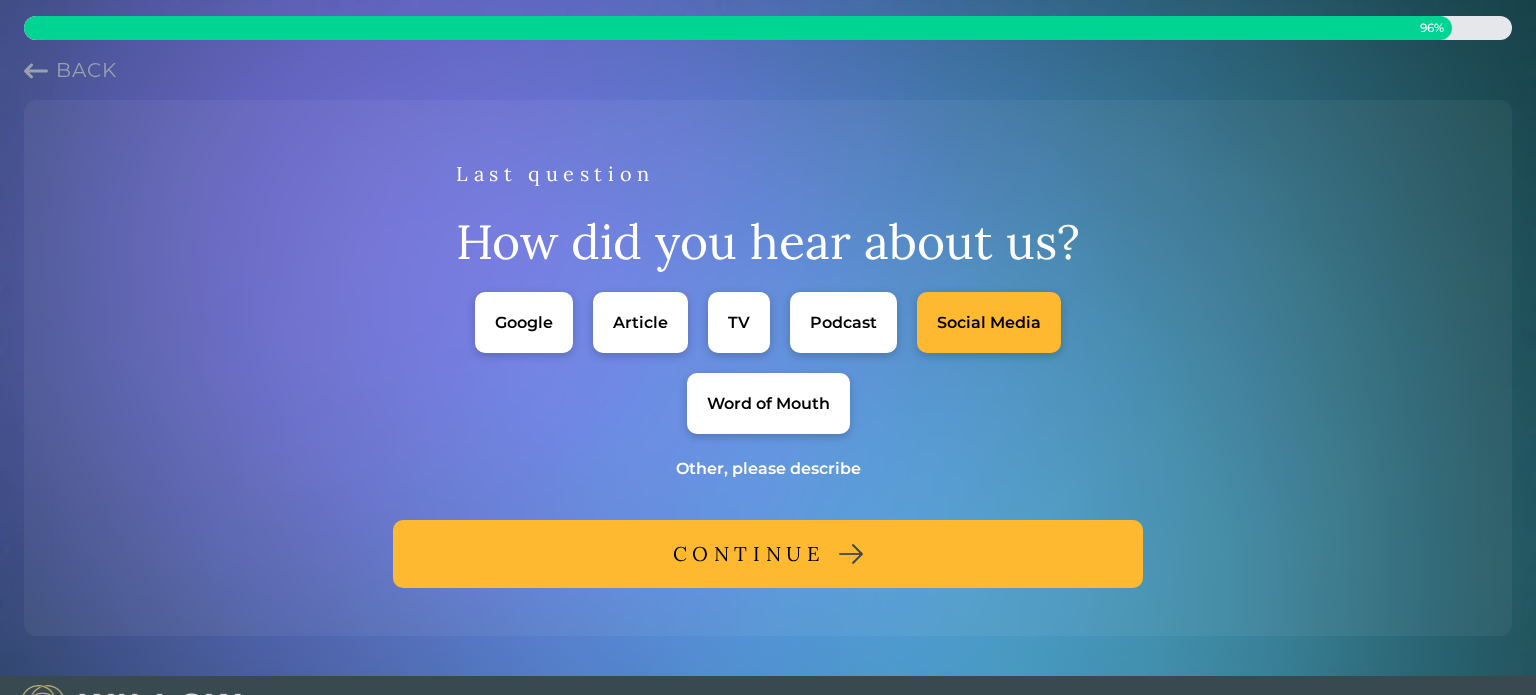 click on "Google Article TV Podcast Social Media Word of Mouth Other, please describe   CONTINUE" at bounding box center (768, 368) 